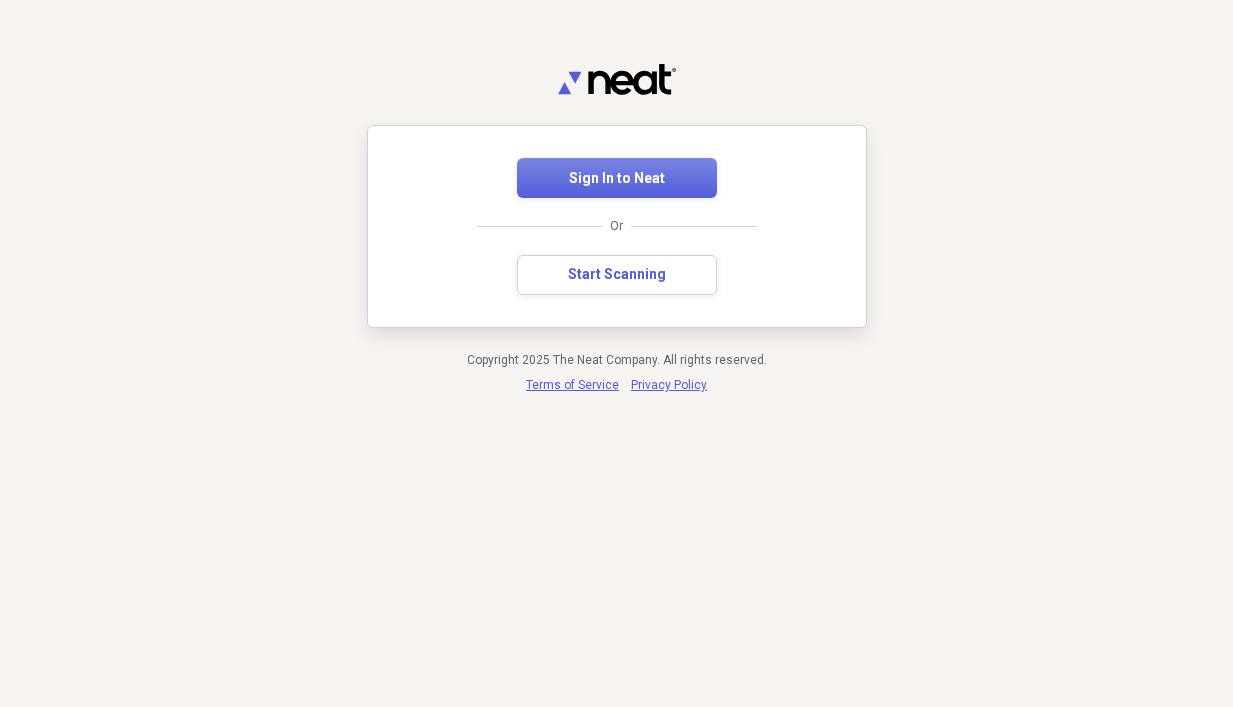 scroll, scrollTop: 0, scrollLeft: 0, axis: both 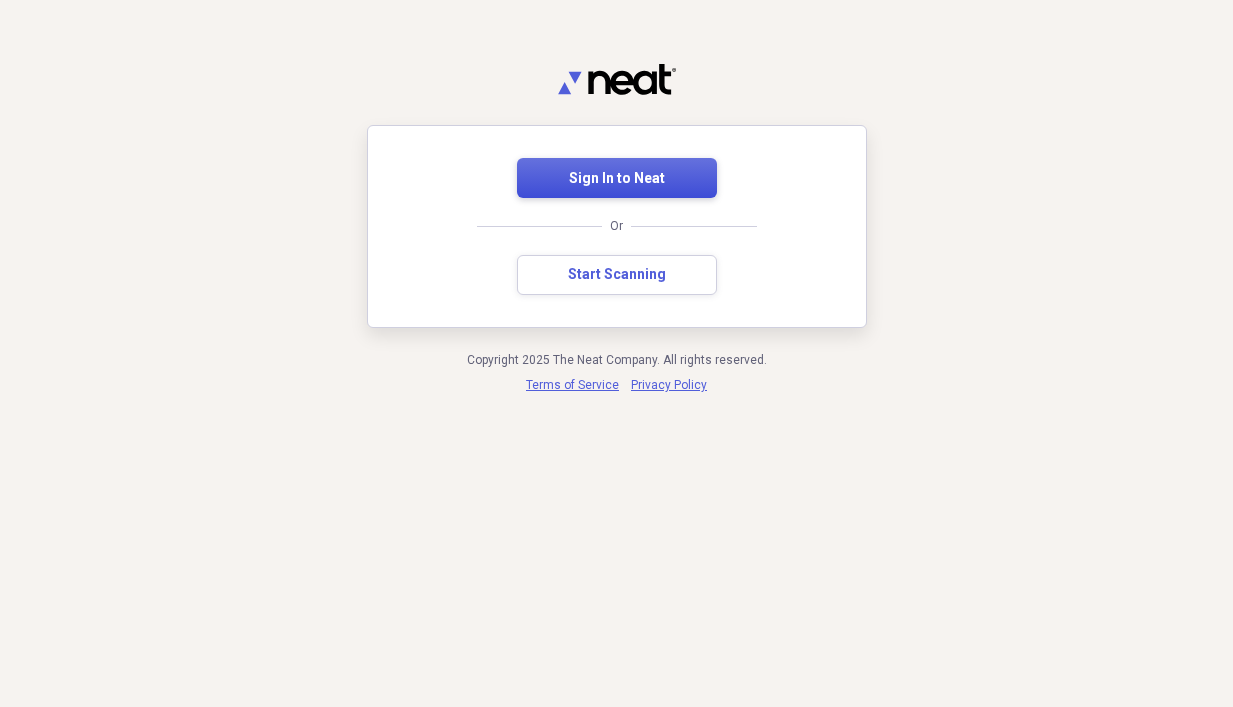 click on "Sign In to Neat" at bounding box center [617, 179] 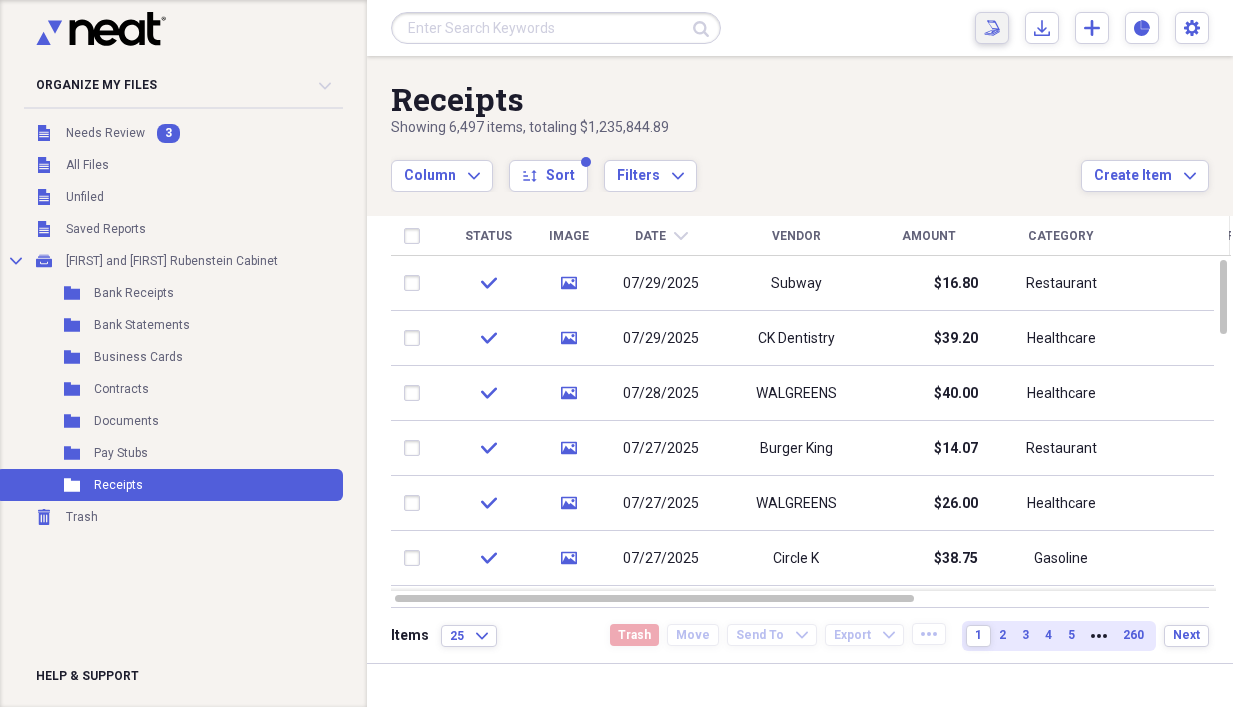 click on "Scan" 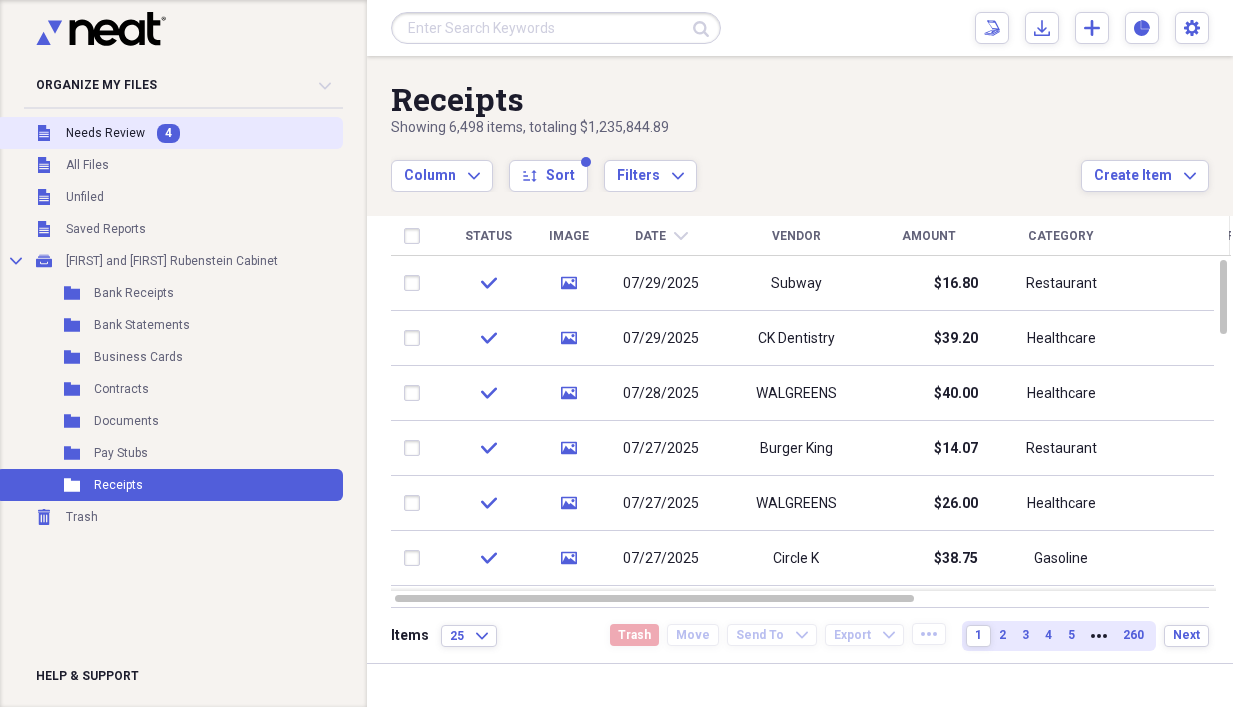 click on "Needs Review" at bounding box center (105, 133) 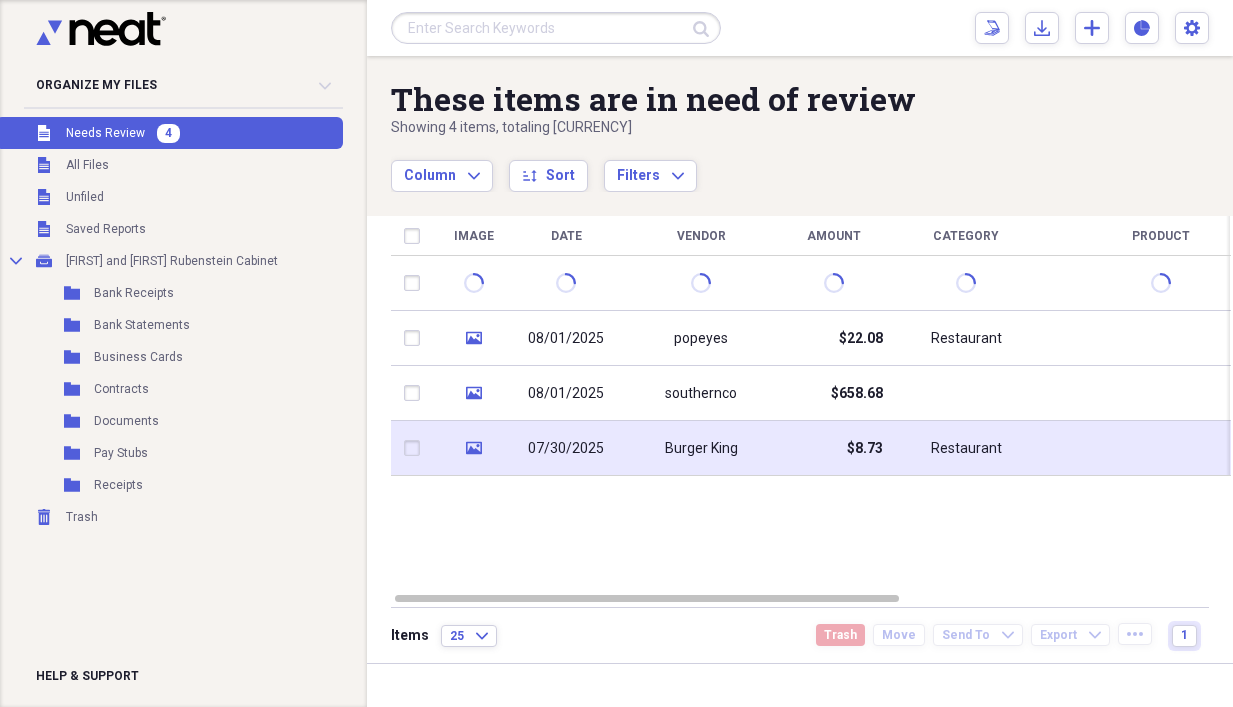 click on "Burger King" at bounding box center (701, 448) 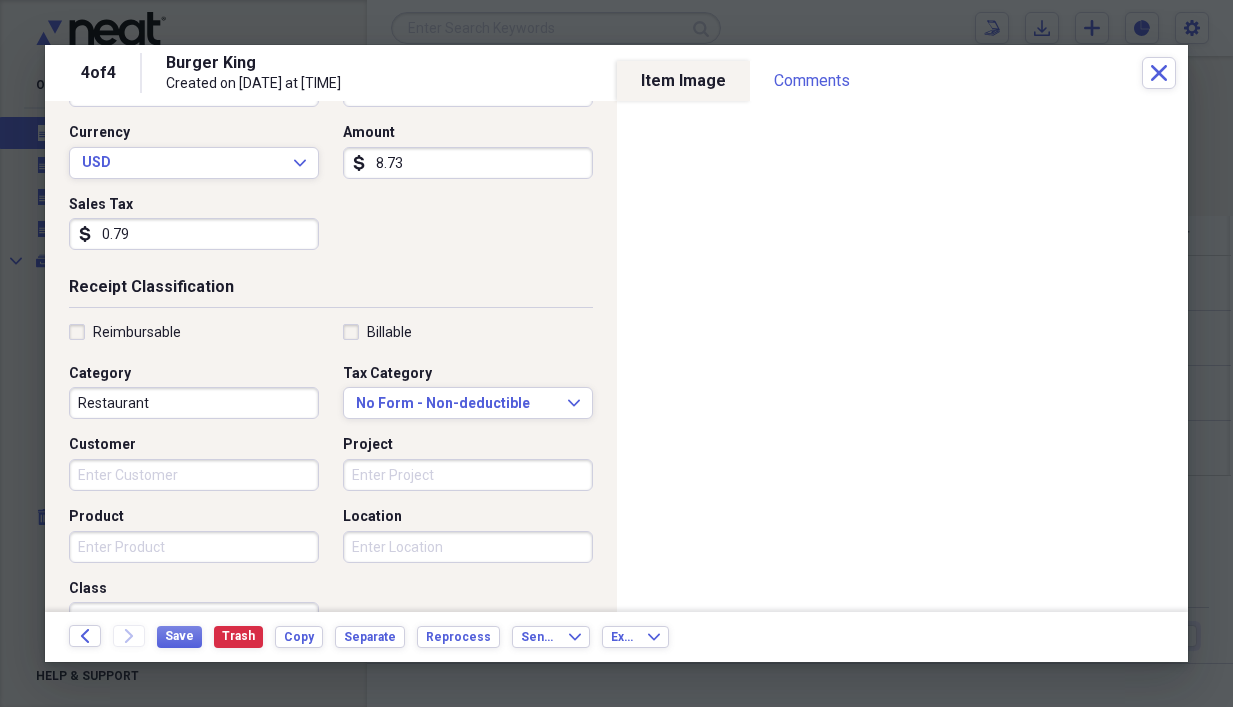 scroll, scrollTop: 300, scrollLeft: 0, axis: vertical 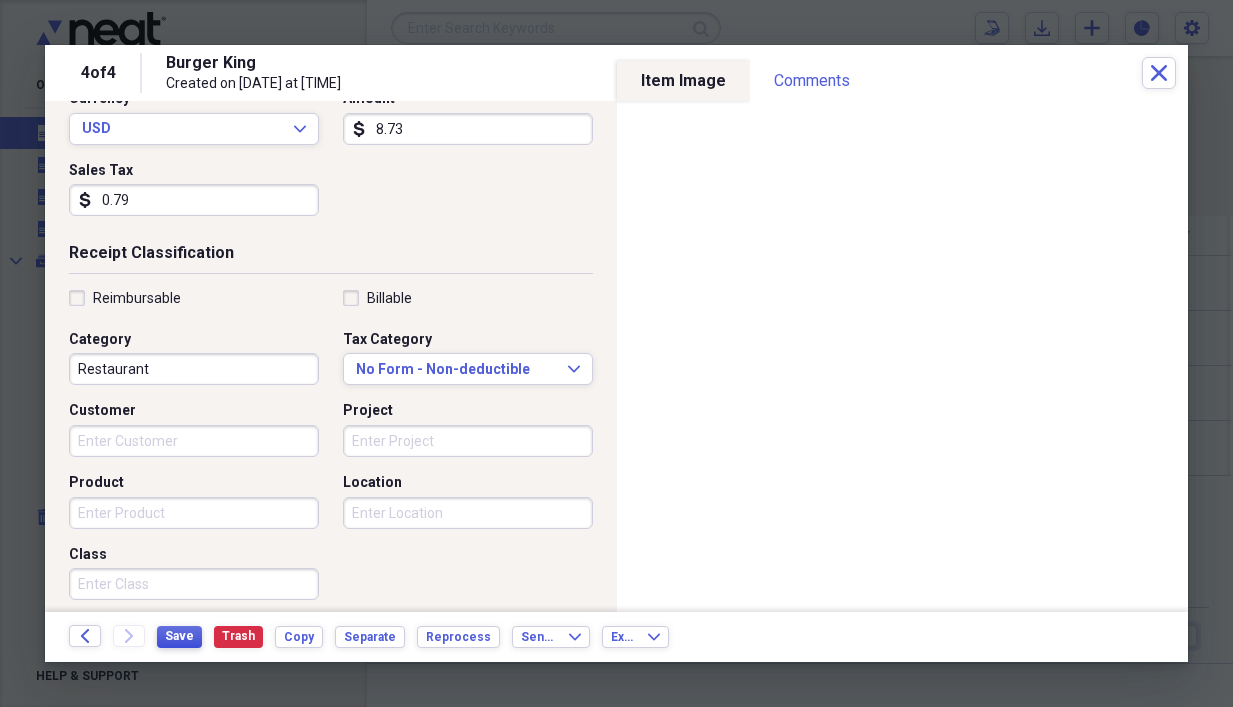 click on "Save" at bounding box center [179, 636] 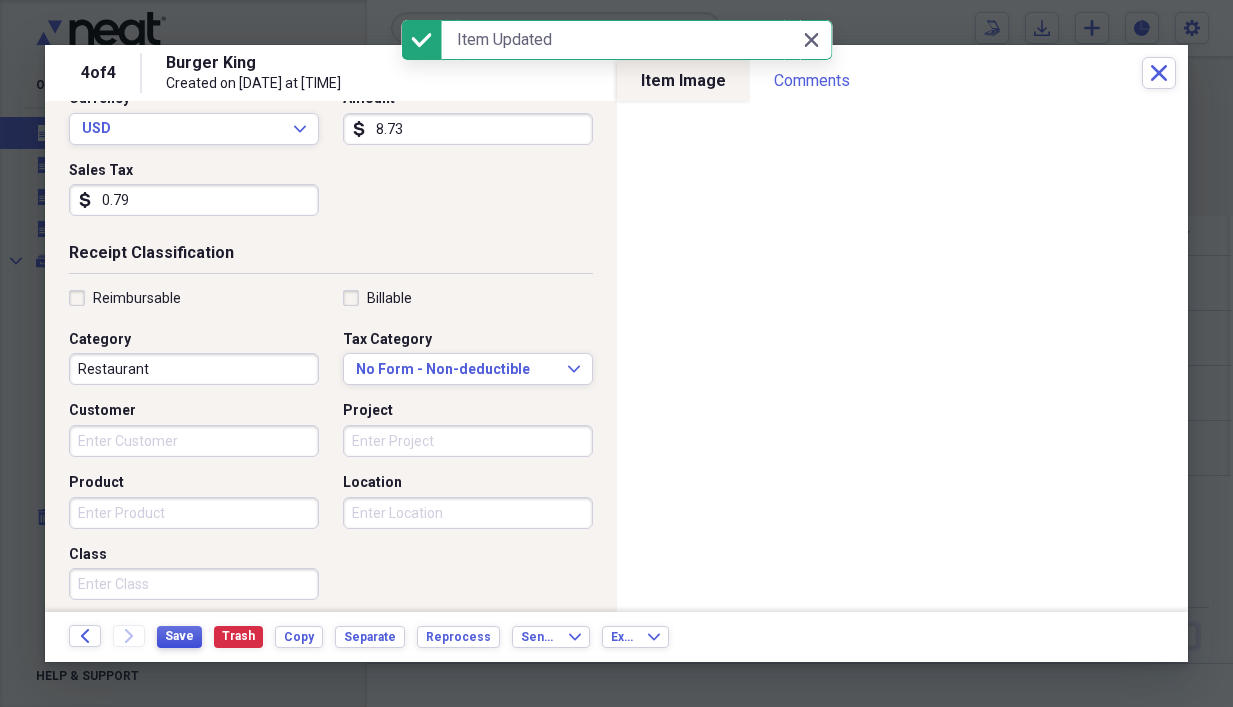 scroll, scrollTop: 0, scrollLeft: 0, axis: both 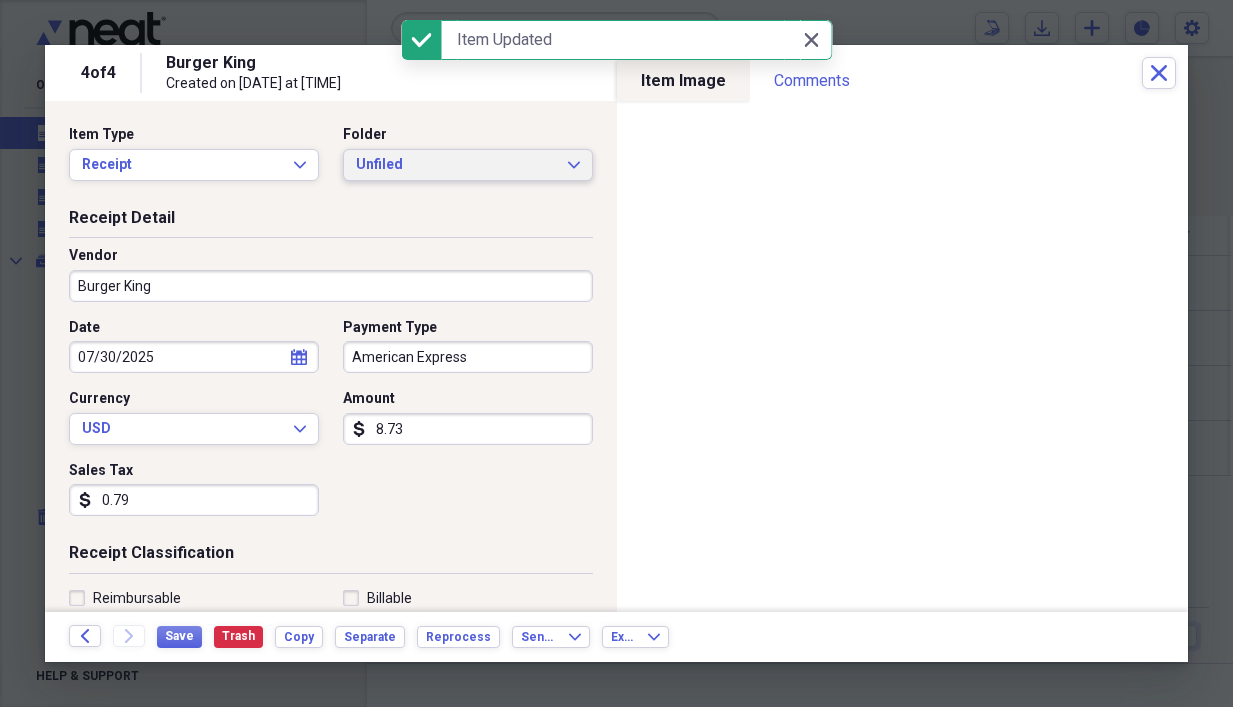 click on "Unfiled" at bounding box center [456, 165] 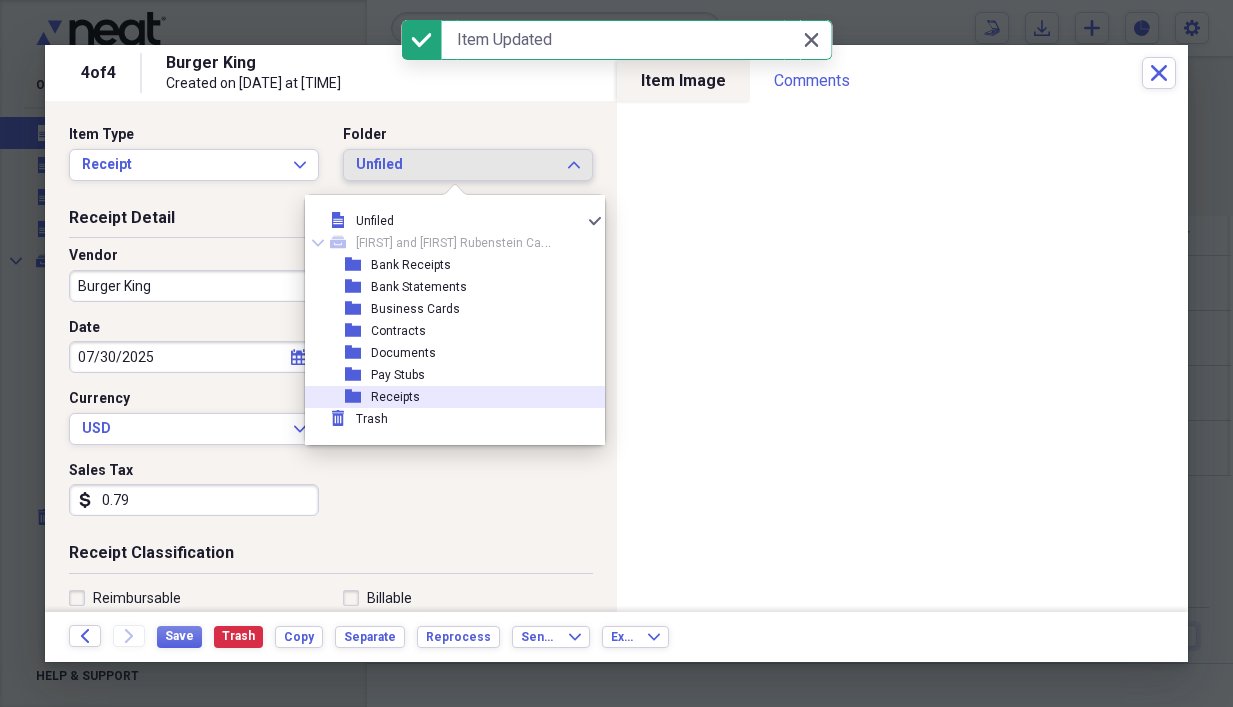 click on "Receipts" at bounding box center [395, 397] 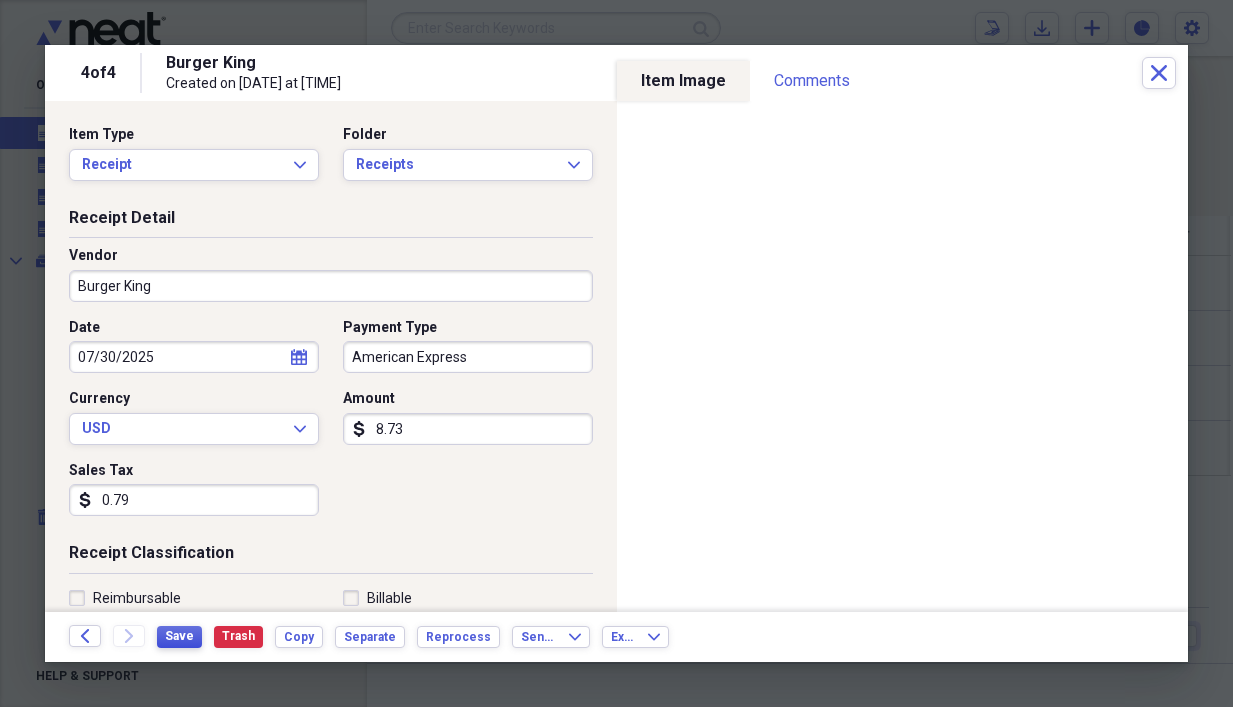 click on "Save" at bounding box center [179, 636] 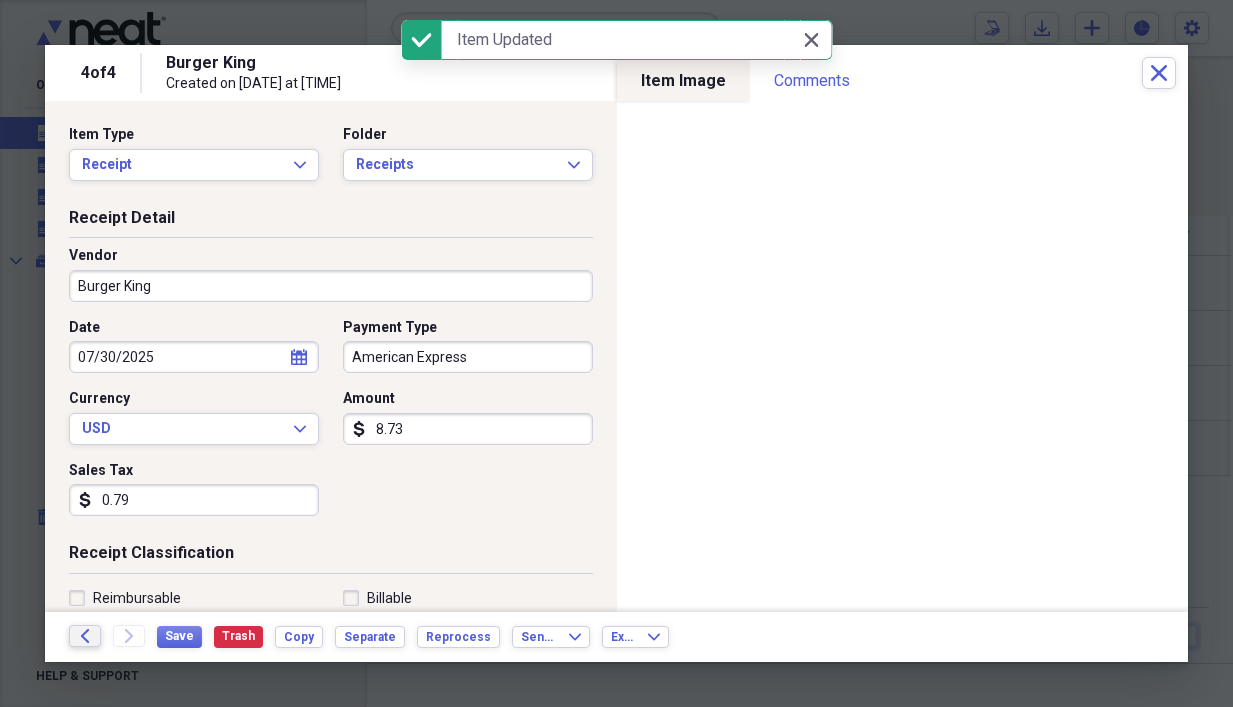 click on "Back" 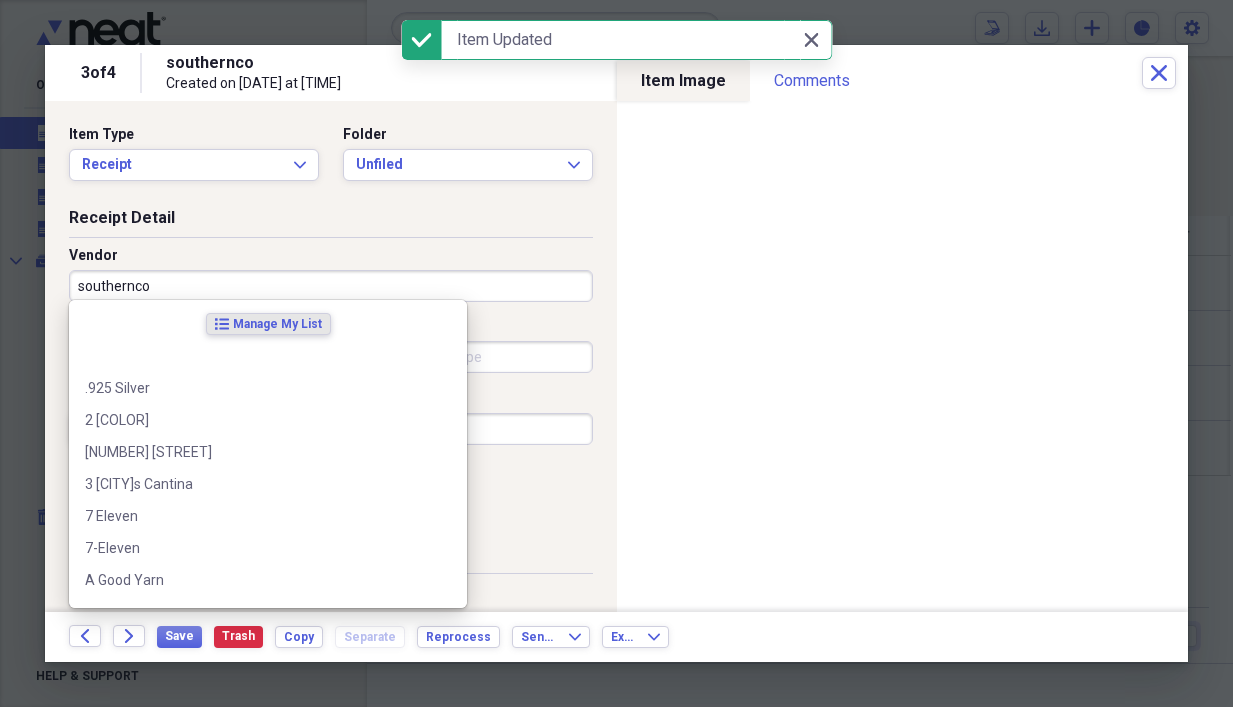 click on "southernco" at bounding box center [331, 286] 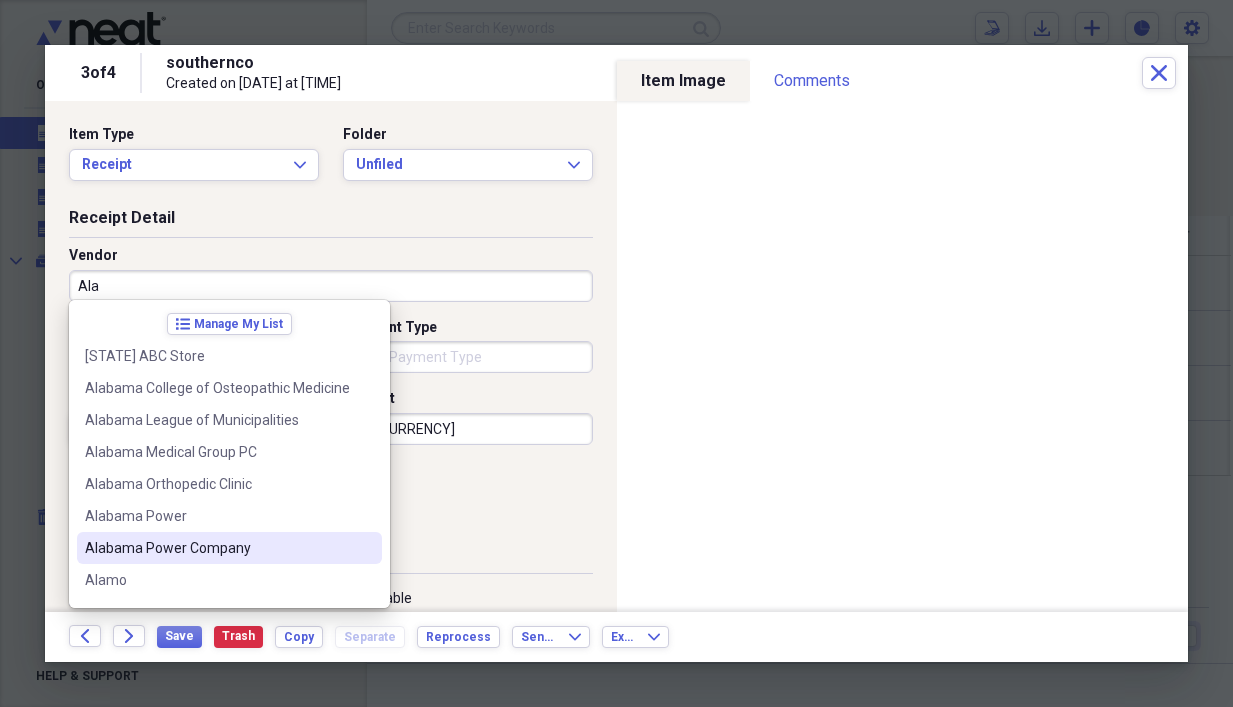 click on "Alabama Power Company" at bounding box center [229, 548] 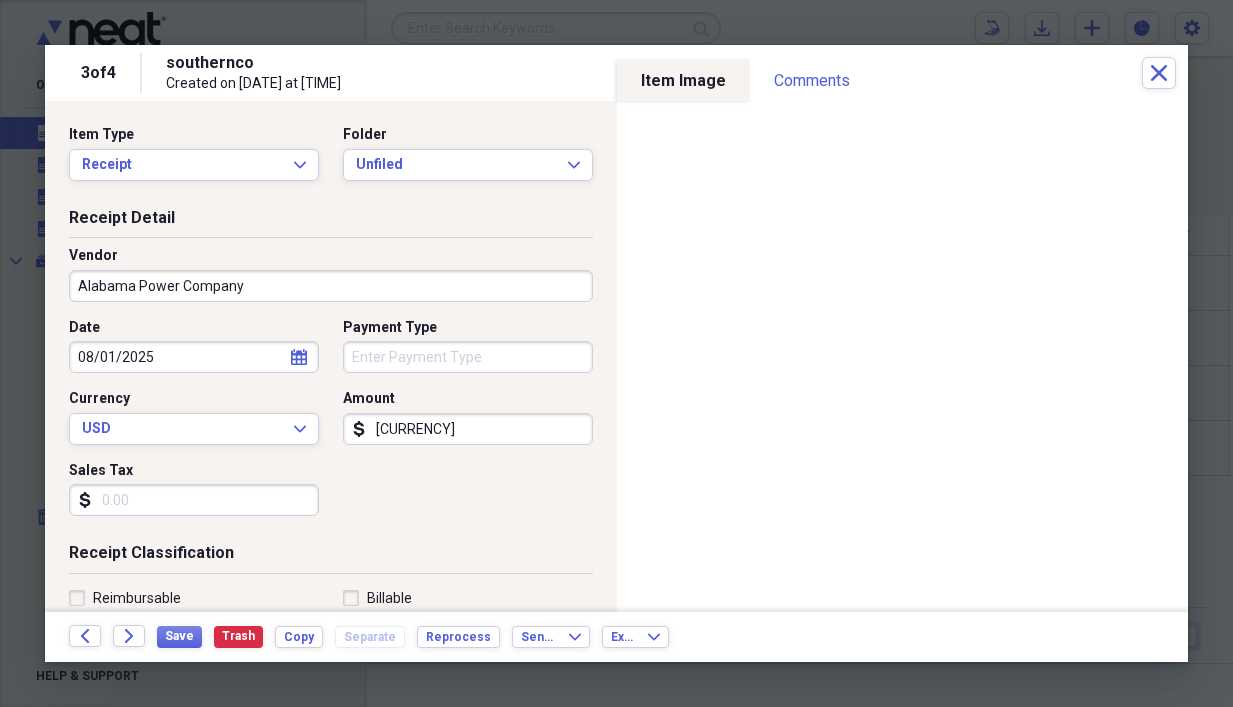 type on "Utilities" 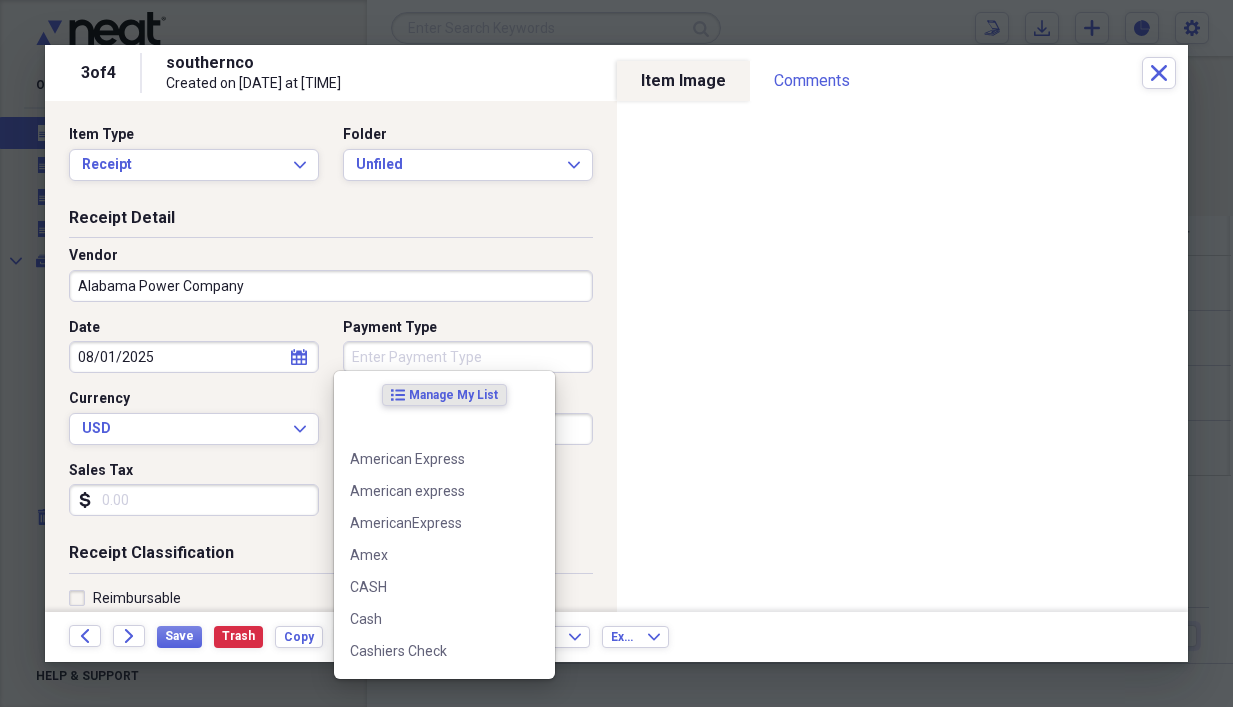 click on "Payment Type" at bounding box center (468, 357) 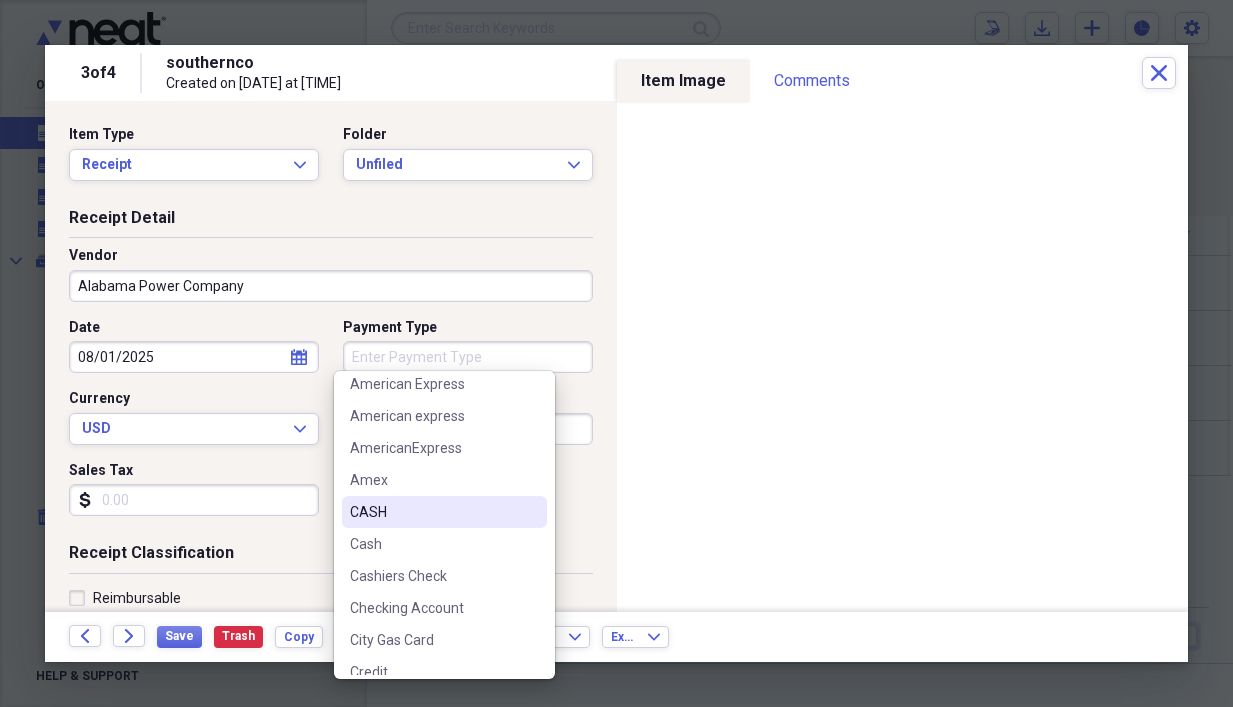 scroll, scrollTop: 100, scrollLeft: 0, axis: vertical 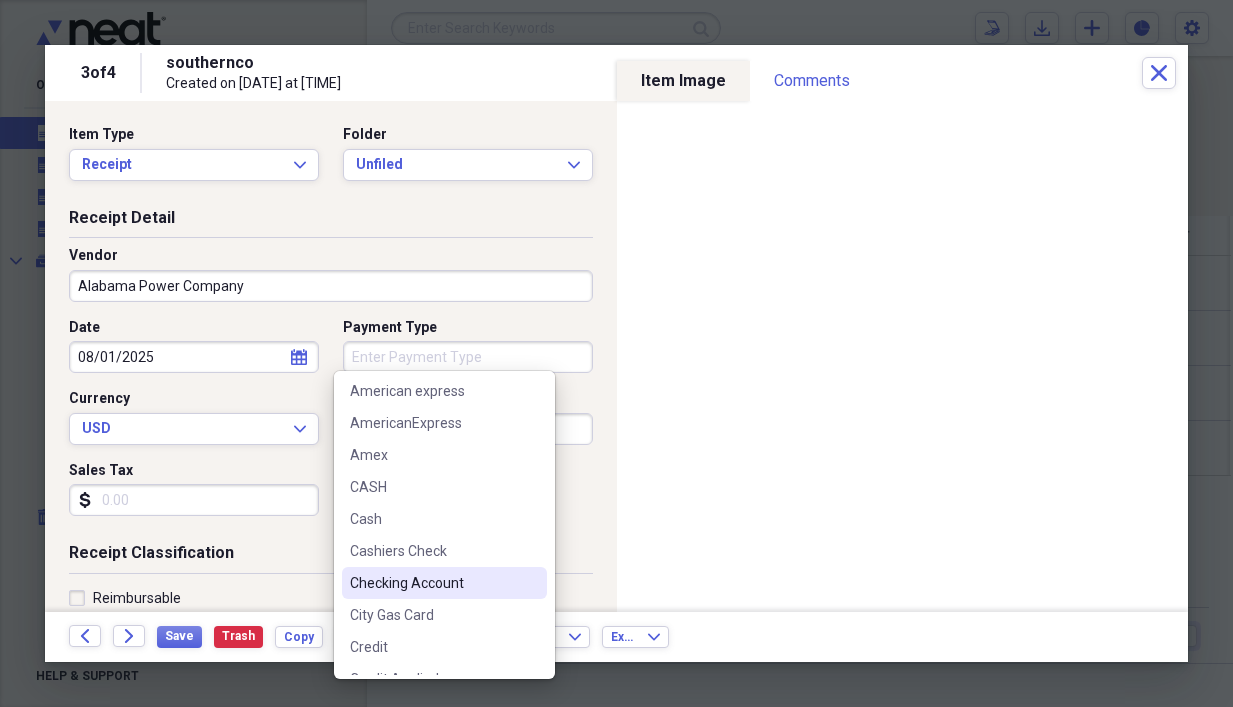 click on "Checking Account" at bounding box center [432, 583] 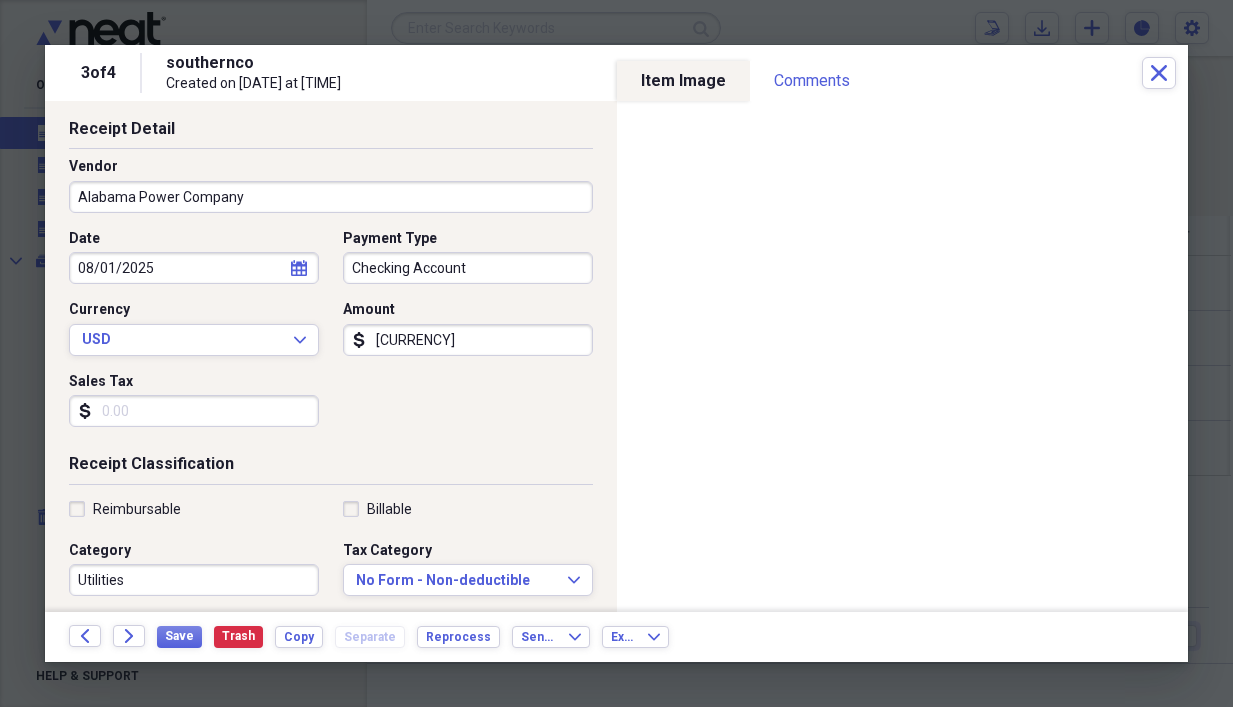 scroll, scrollTop: 200, scrollLeft: 0, axis: vertical 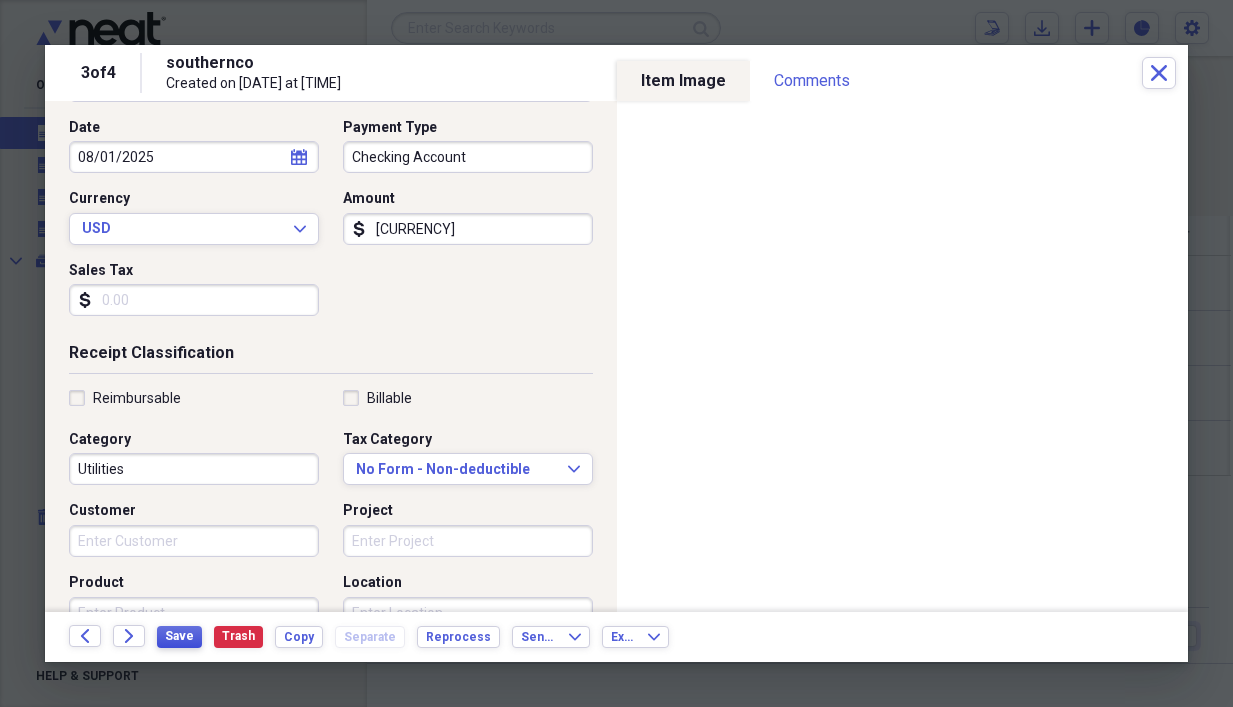 click on "Save" at bounding box center (179, 636) 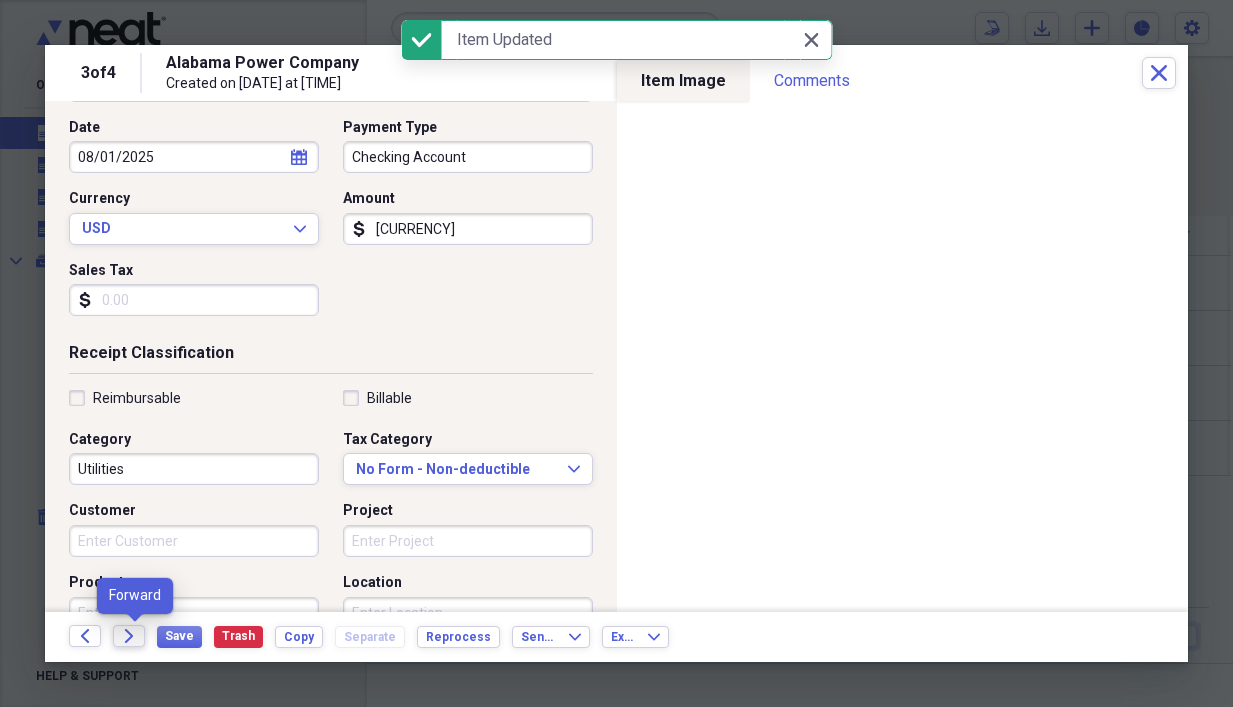 click on "Forward" 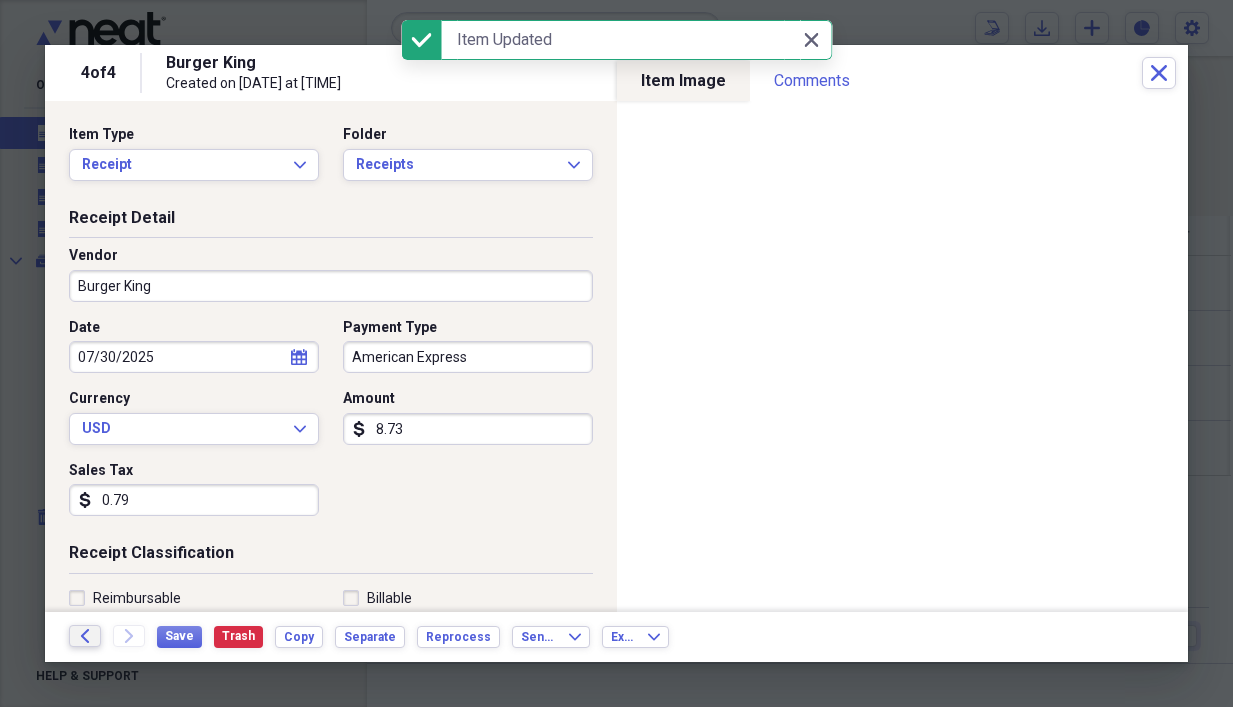 click on "Back" 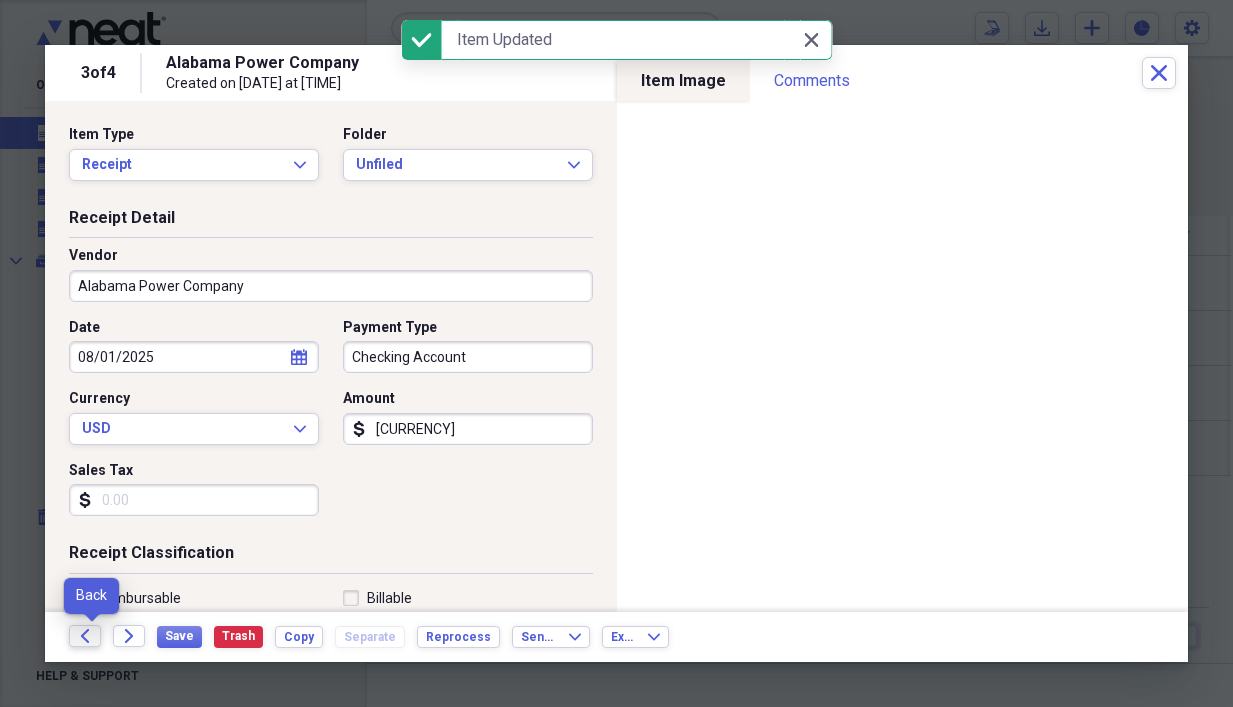 click on "Back" 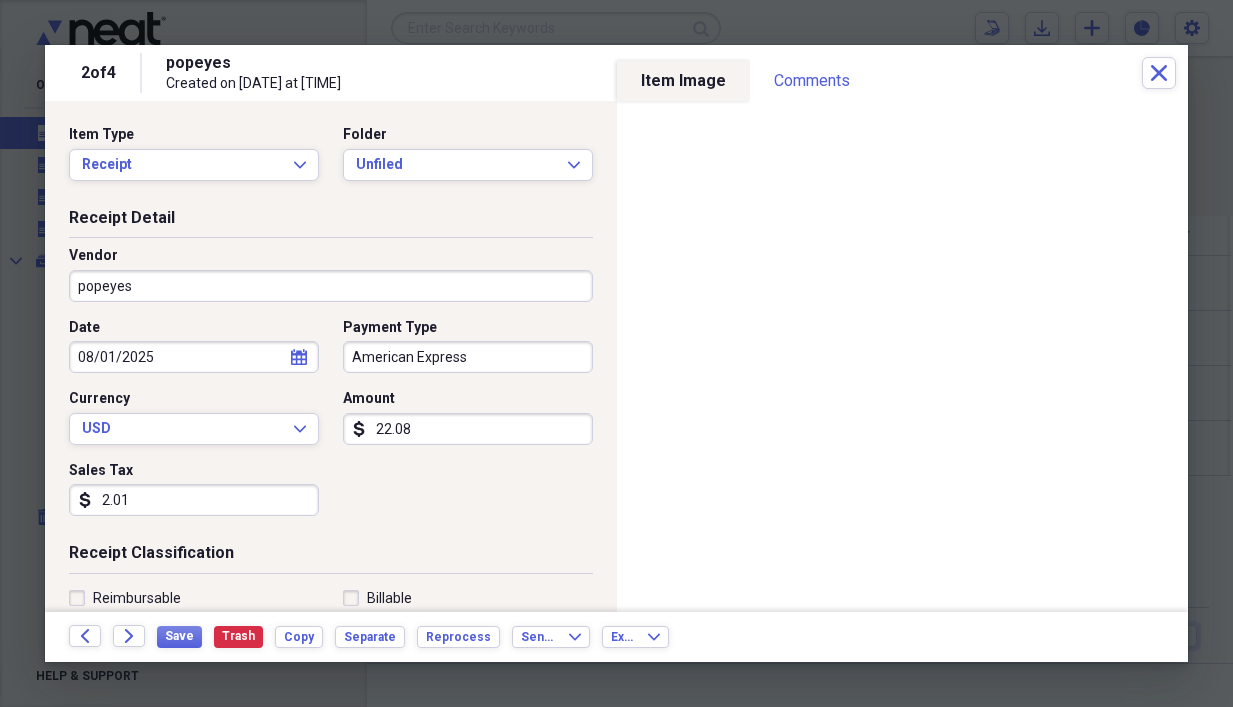 click on "popeyes" at bounding box center [331, 286] 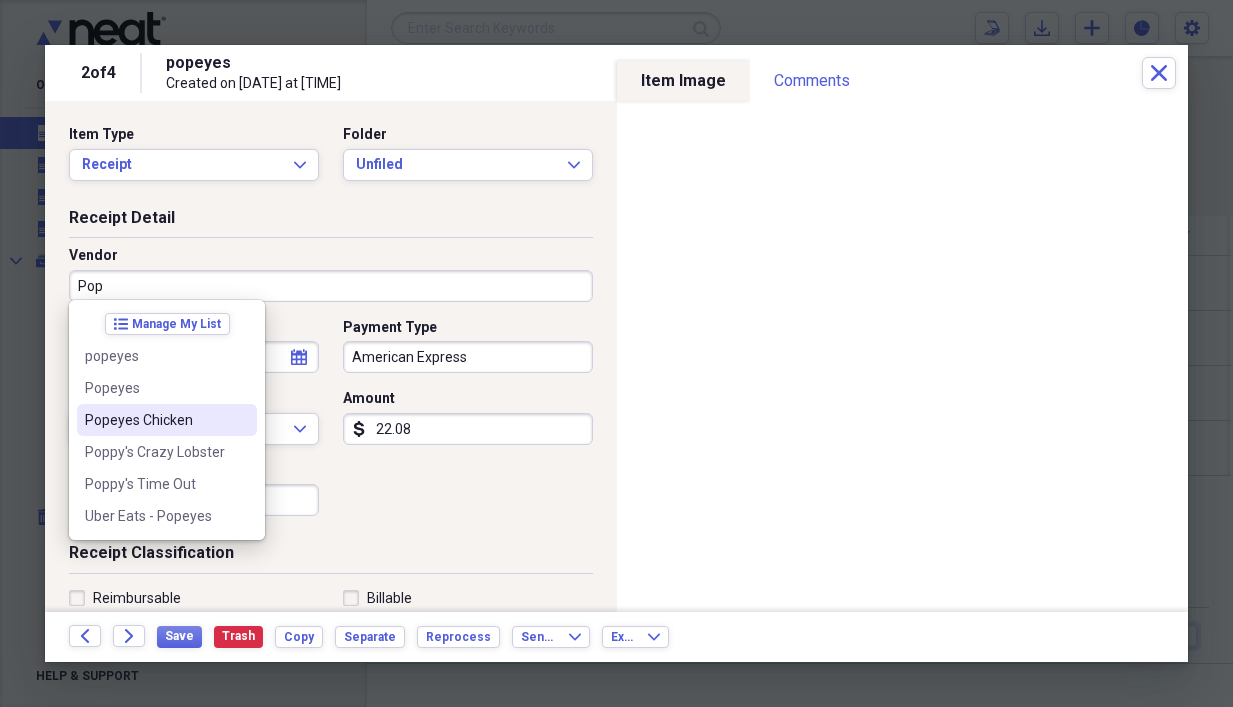 click on "Popeyes Chicken" at bounding box center (167, 420) 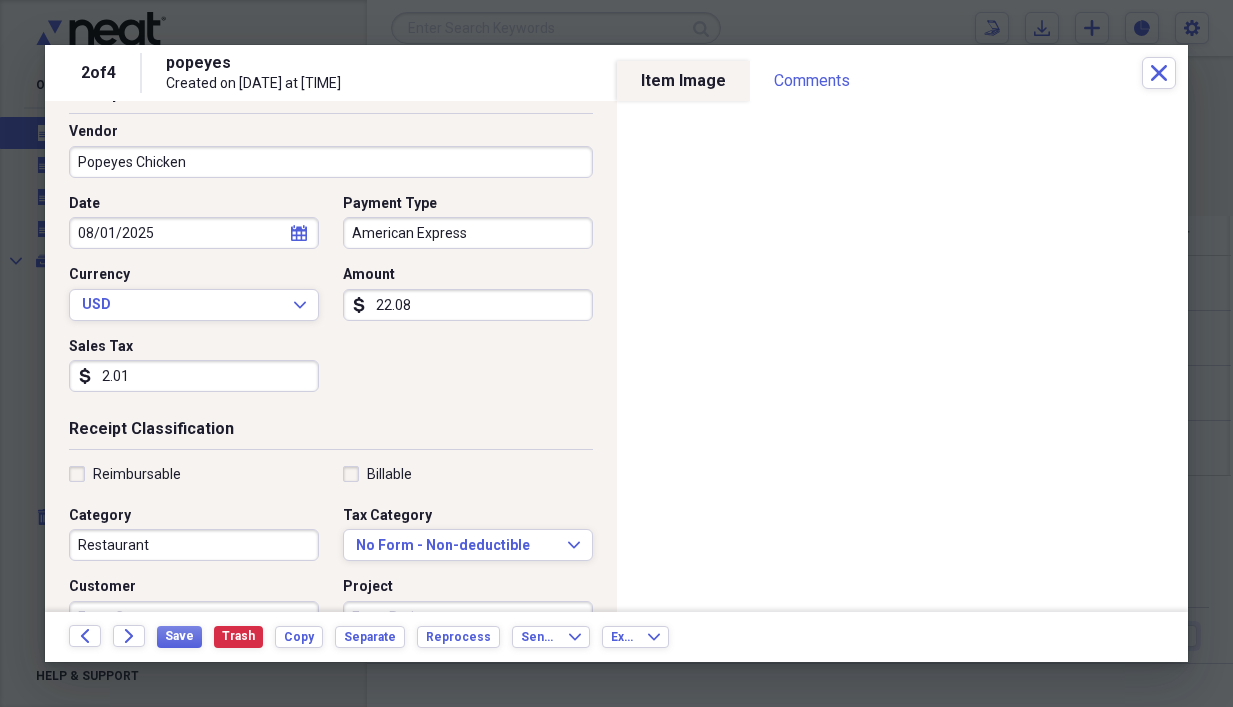 scroll, scrollTop: 0, scrollLeft: 0, axis: both 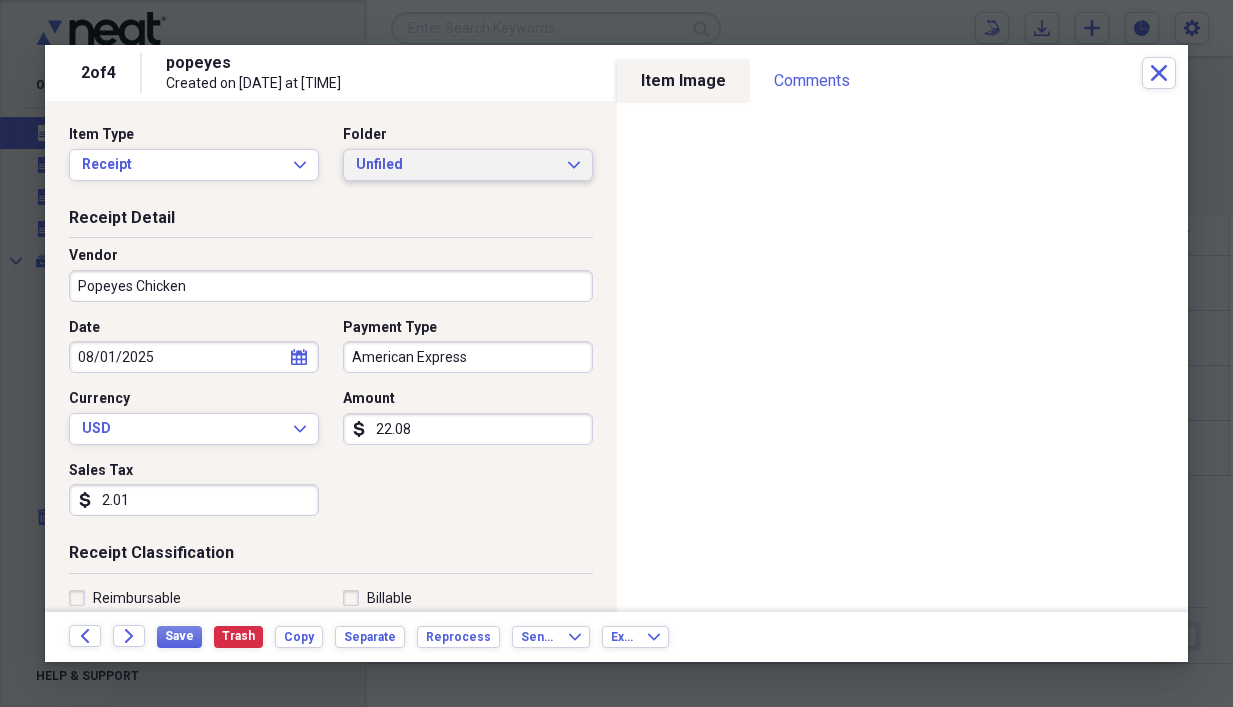 click on "Unfiled" at bounding box center (456, 165) 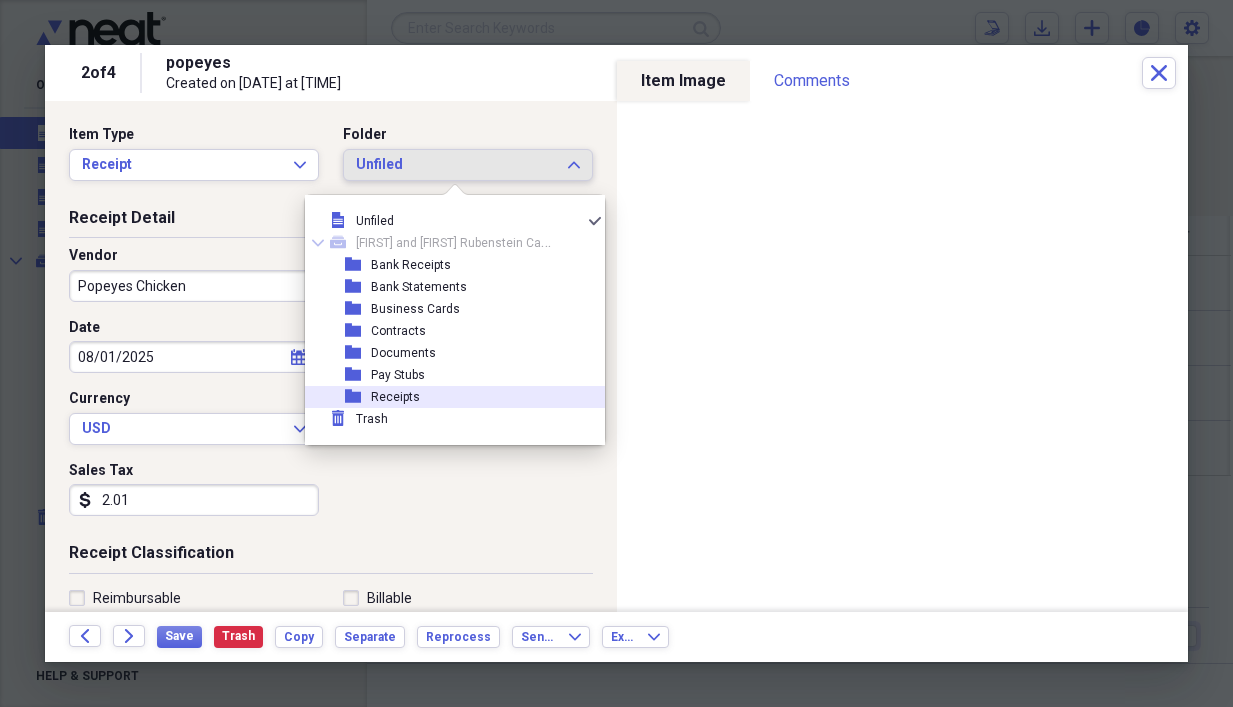 click on "Receipts" at bounding box center (395, 397) 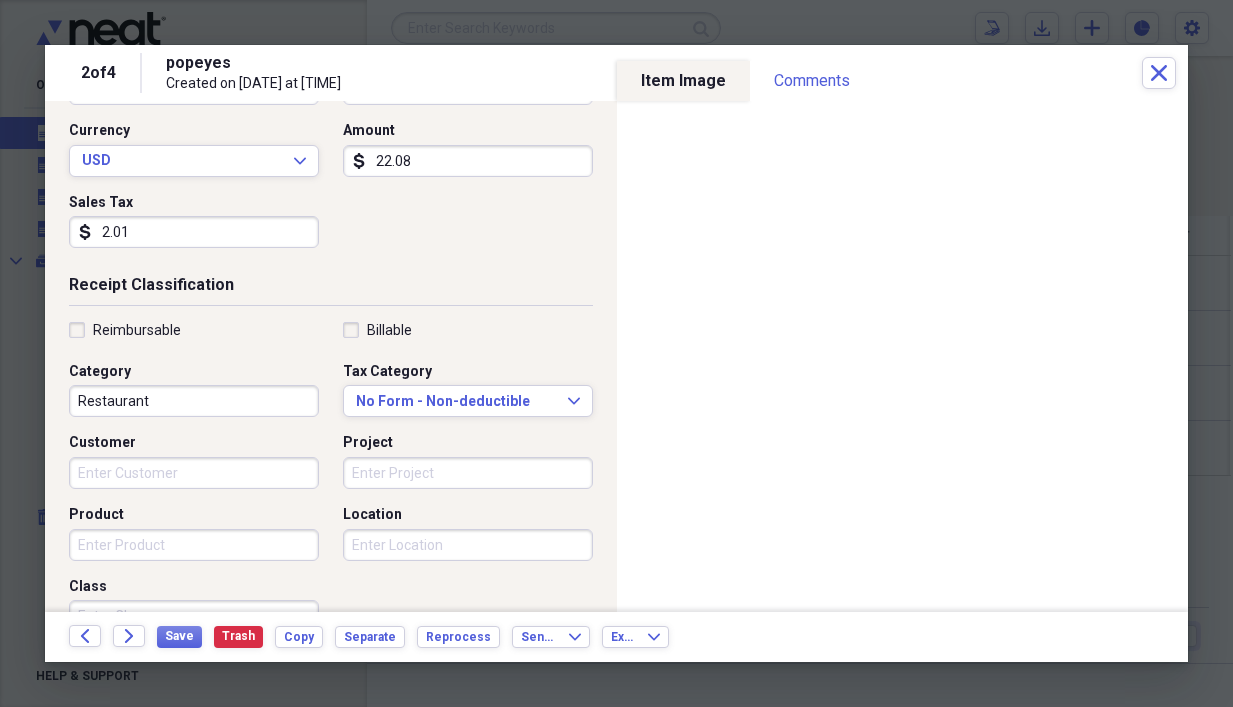 scroll, scrollTop: 300, scrollLeft: 0, axis: vertical 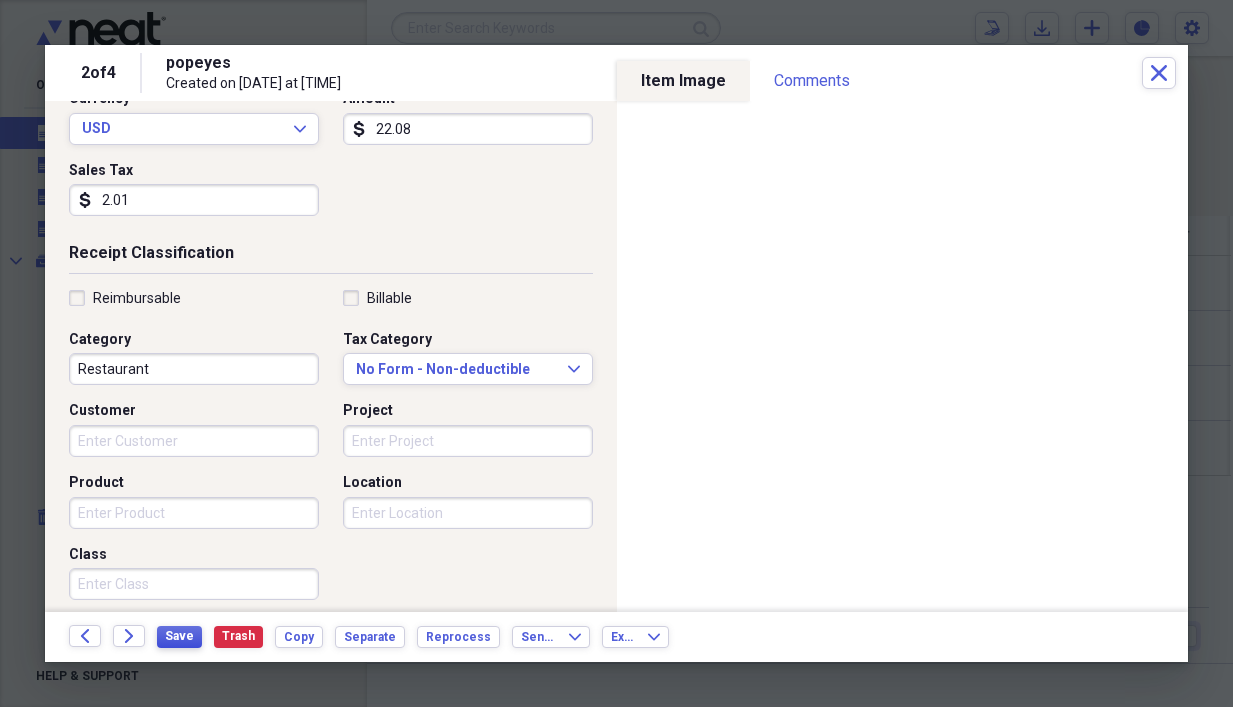 click on "Save" at bounding box center (179, 636) 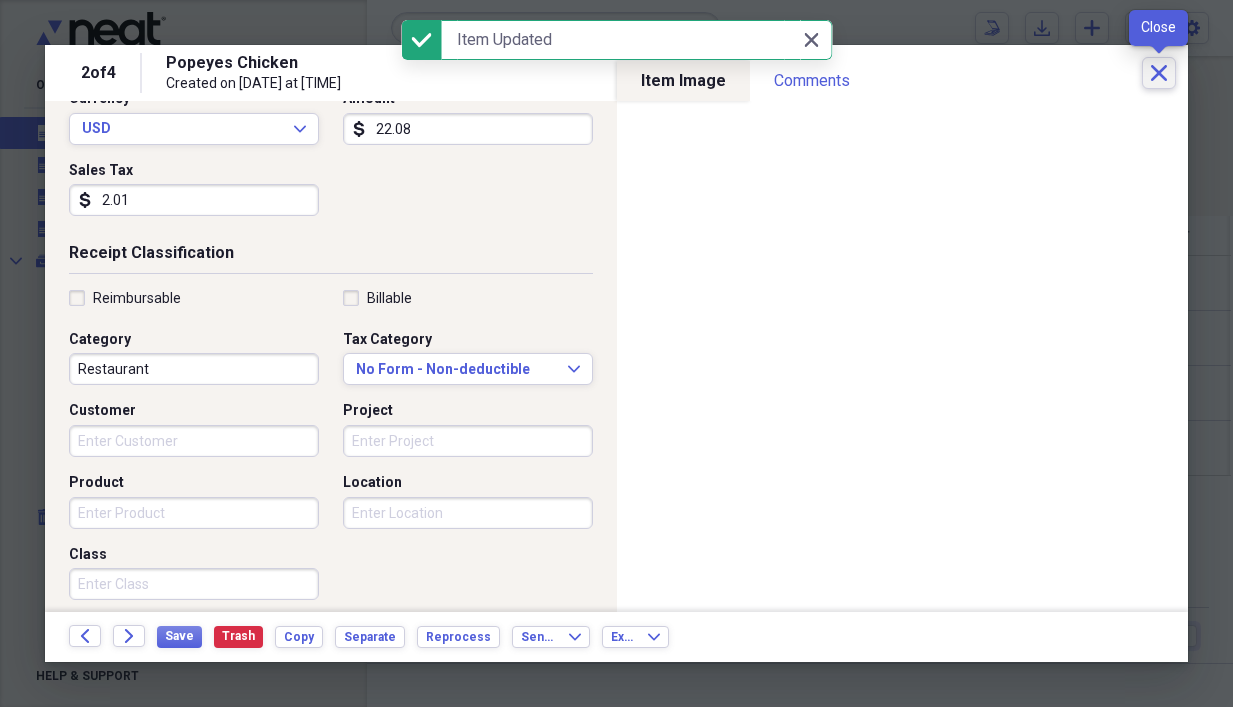 click on "Close" 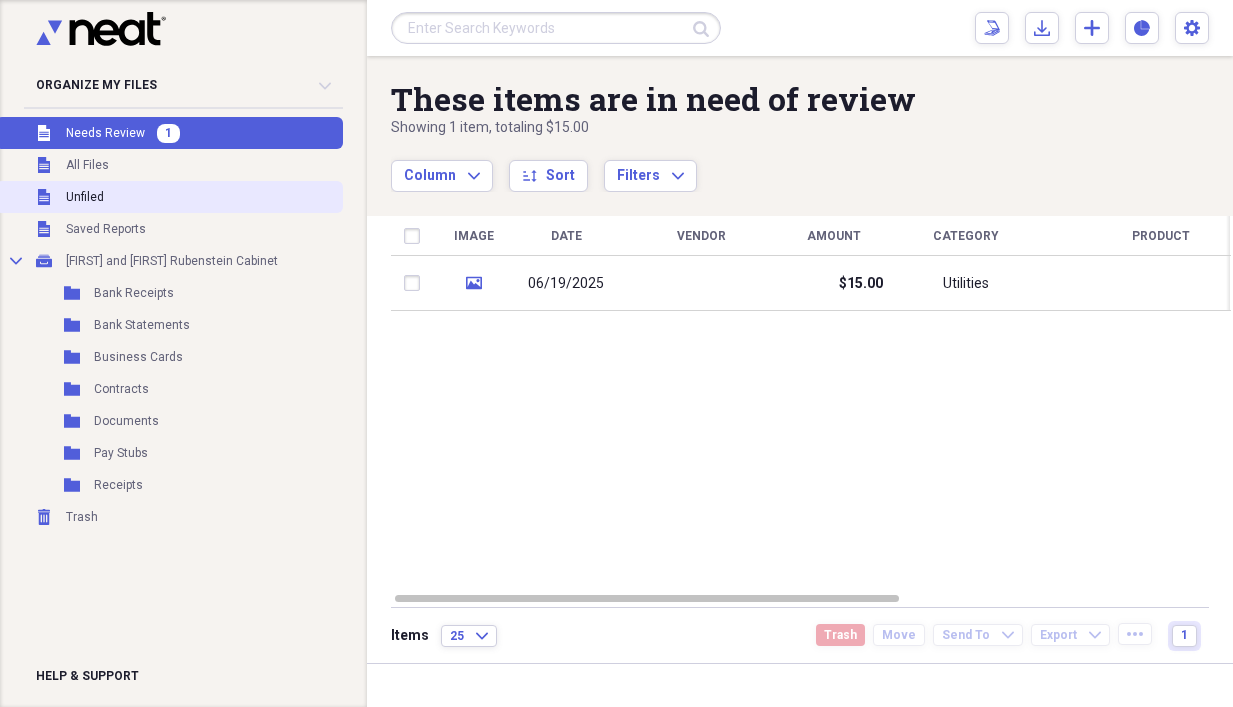 click on "Unfiled Unfiled" at bounding box center (169, 197) 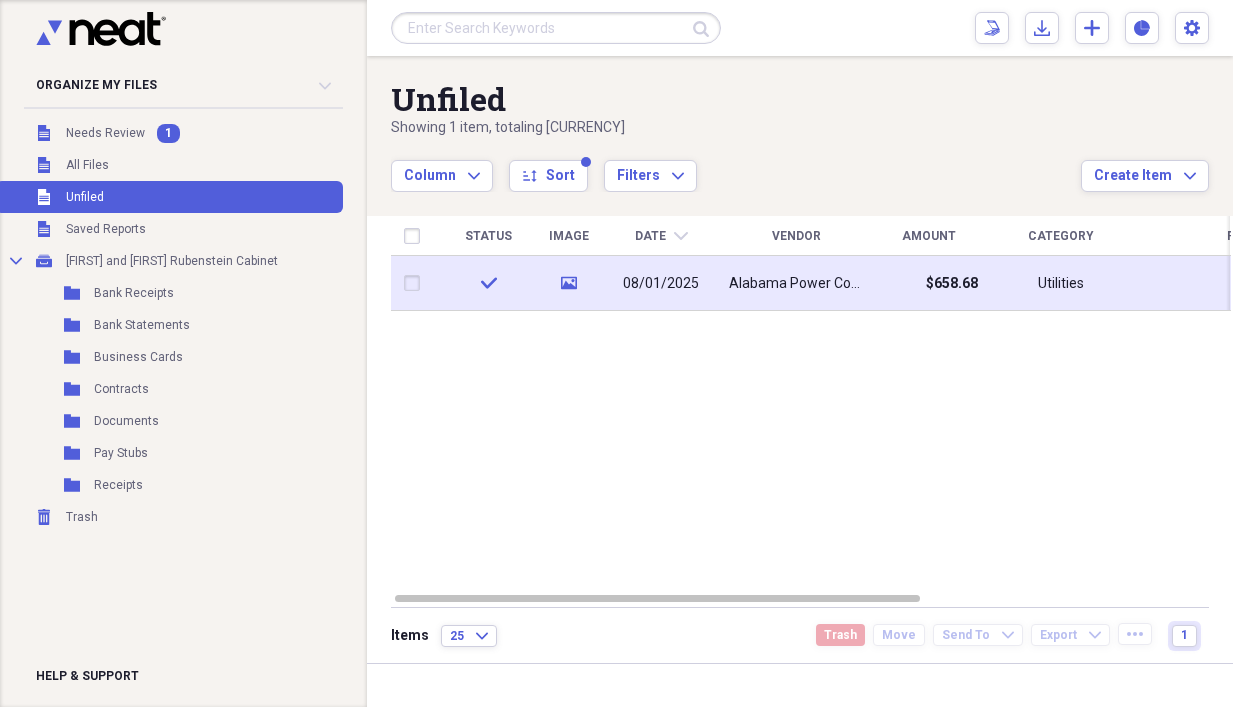 click on "Alabama Power Company" at bounding box center (796, 284) 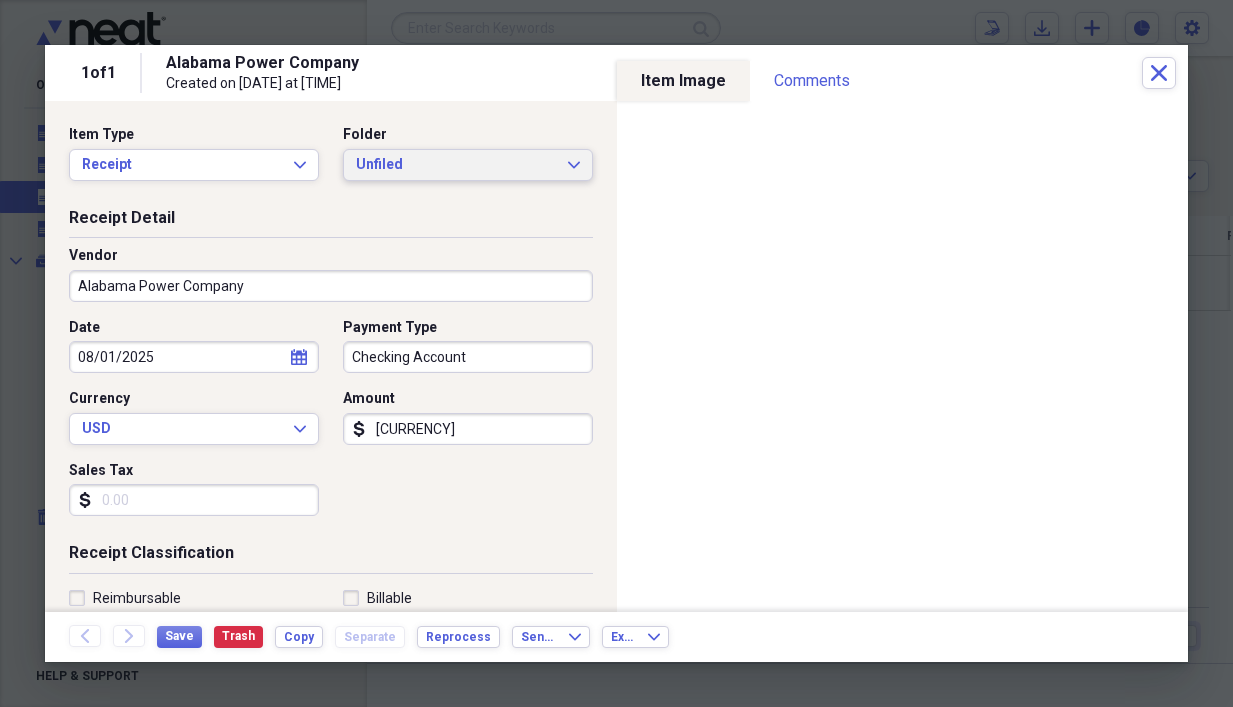 click on "Unfiled" at bounding box center [456, 165] 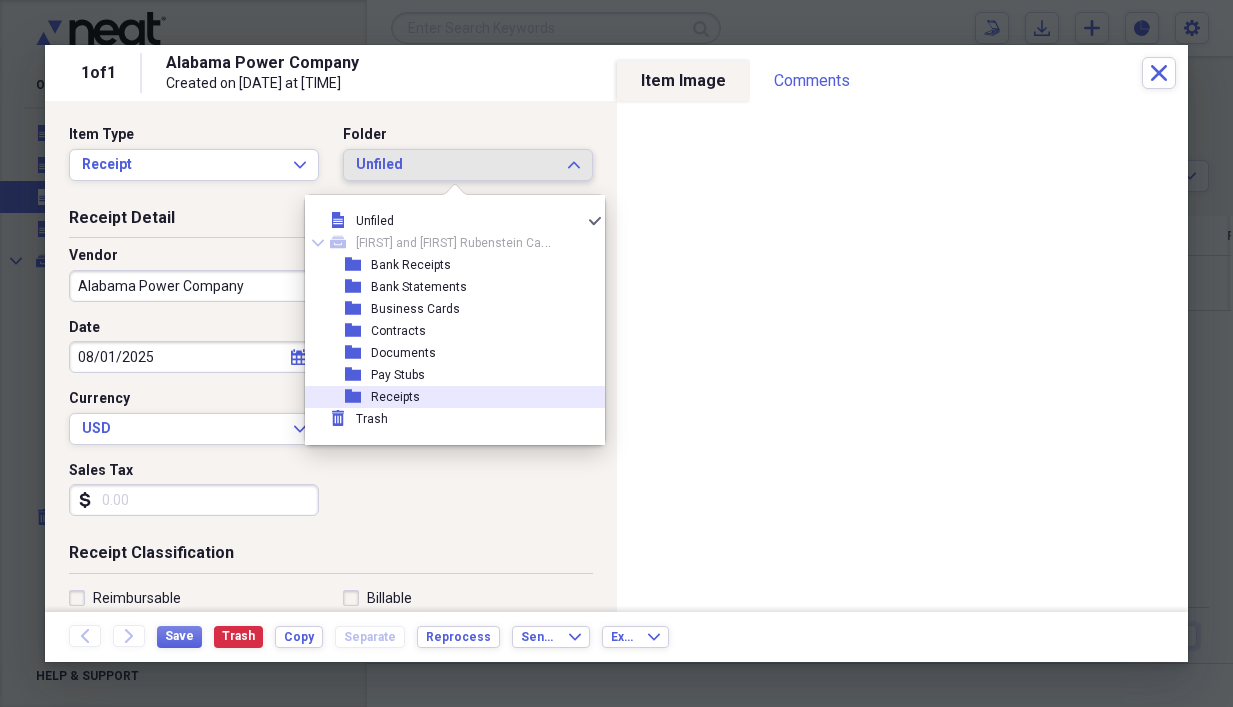 click on "folder Receipts" at bounding box center [447, 397] 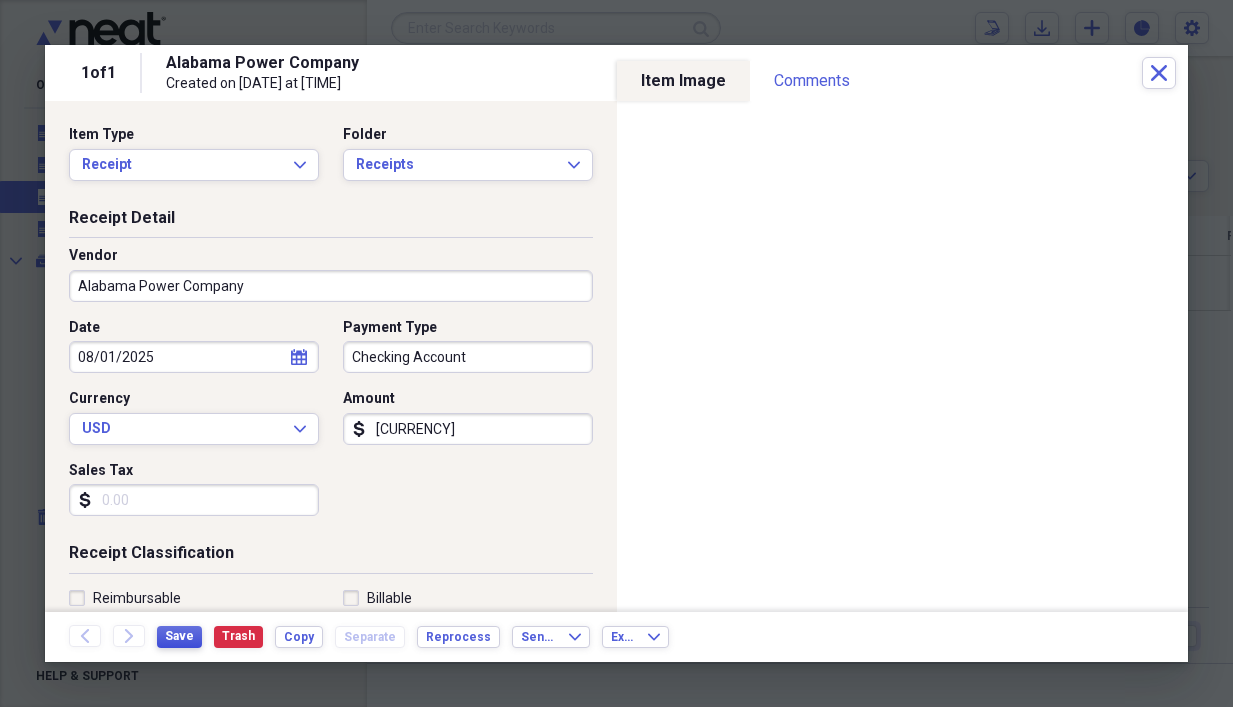 click on "Save" at bounding box center (179, 636) 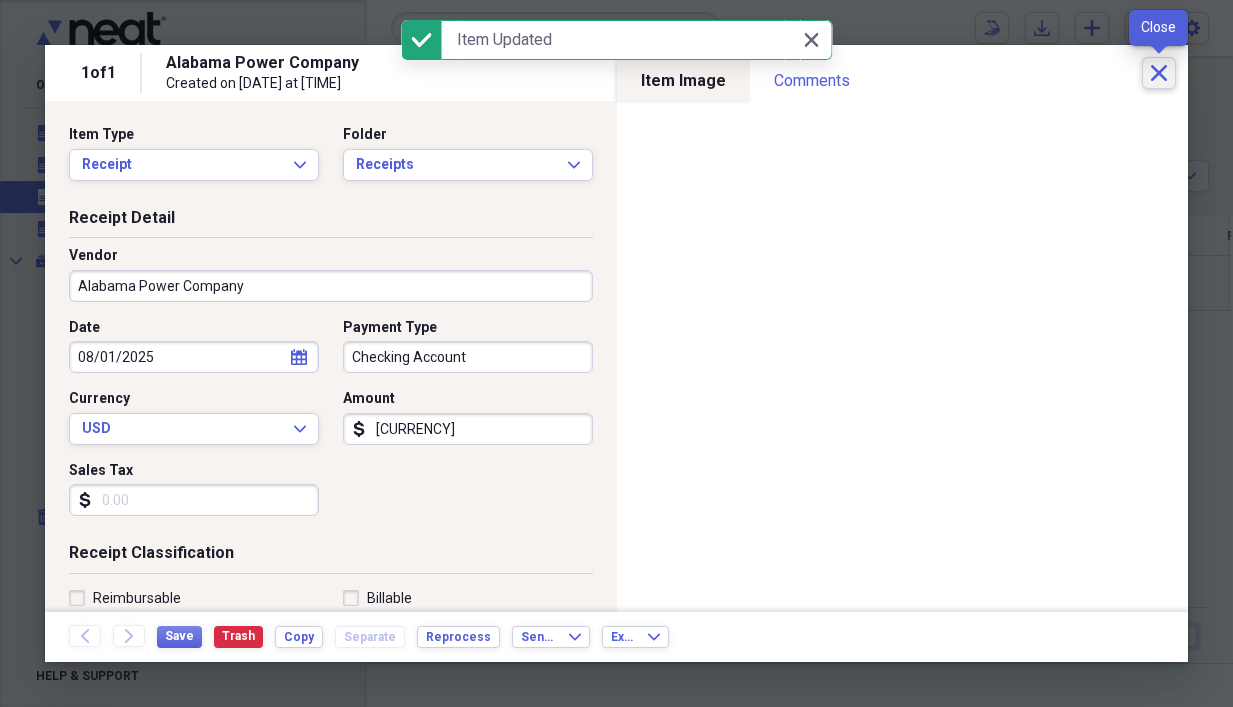 click on "Close" 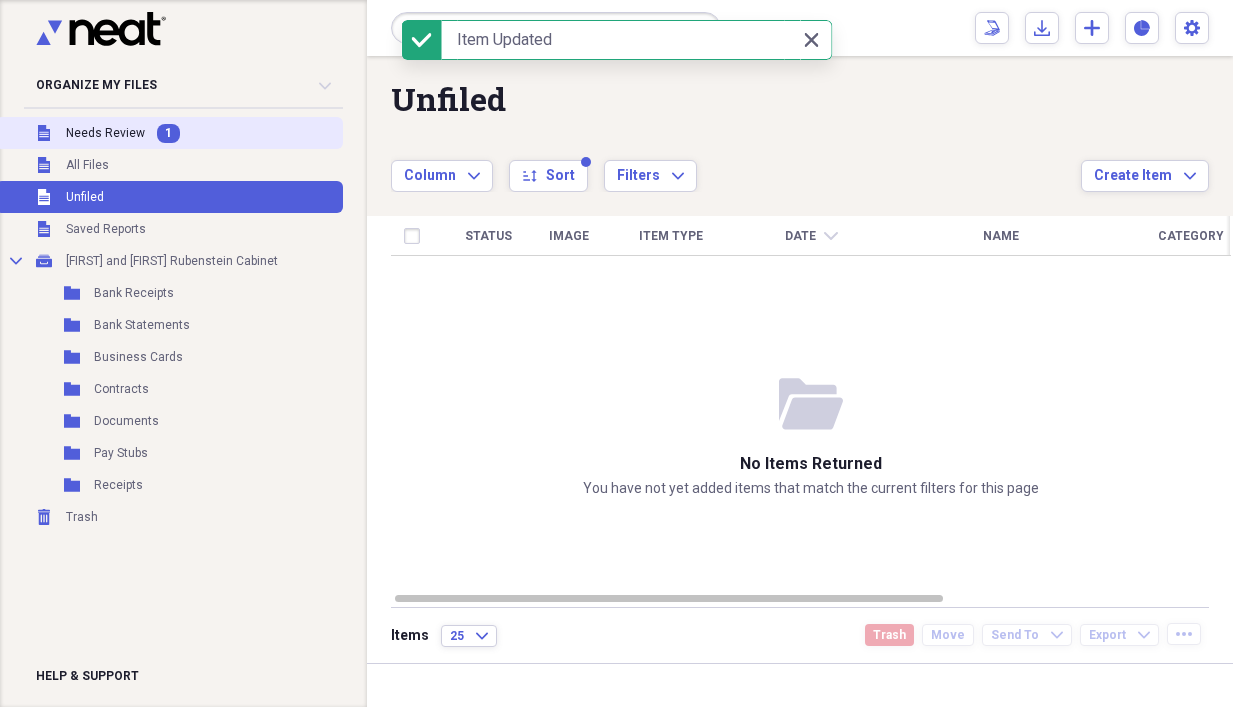click on "Needs Review" at bounding box center (105, 133) 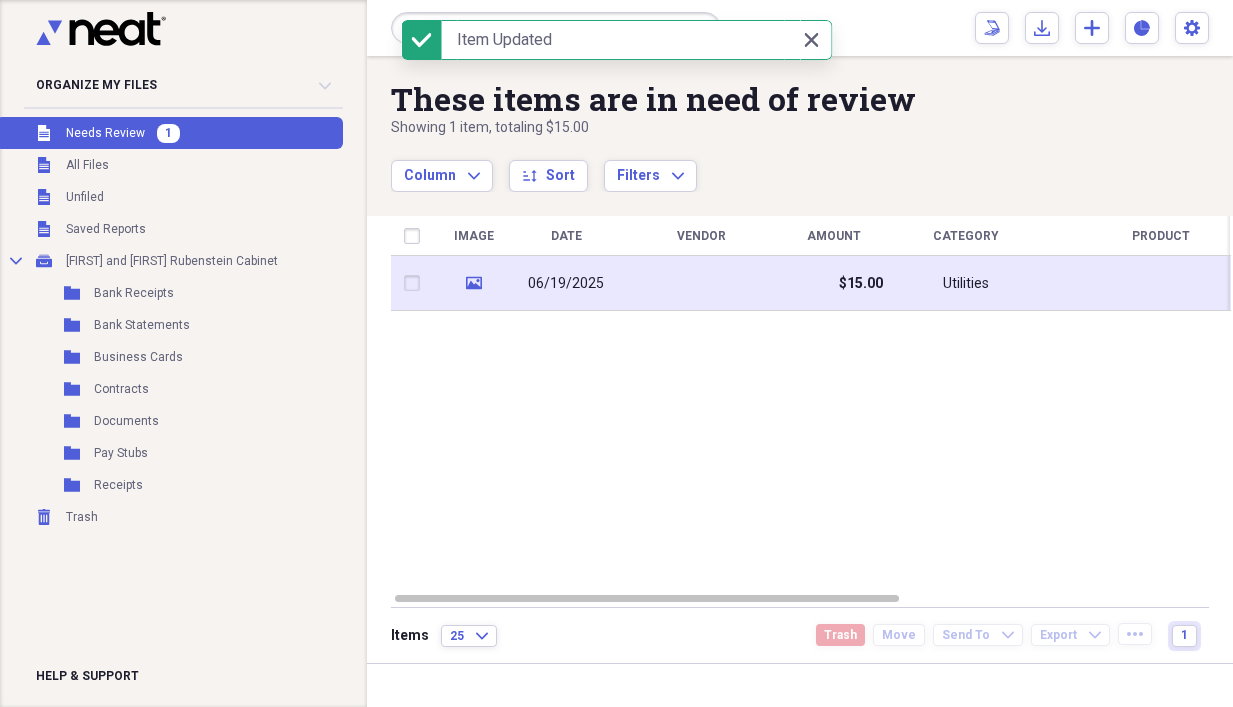 click at bounding box center [701, 283] 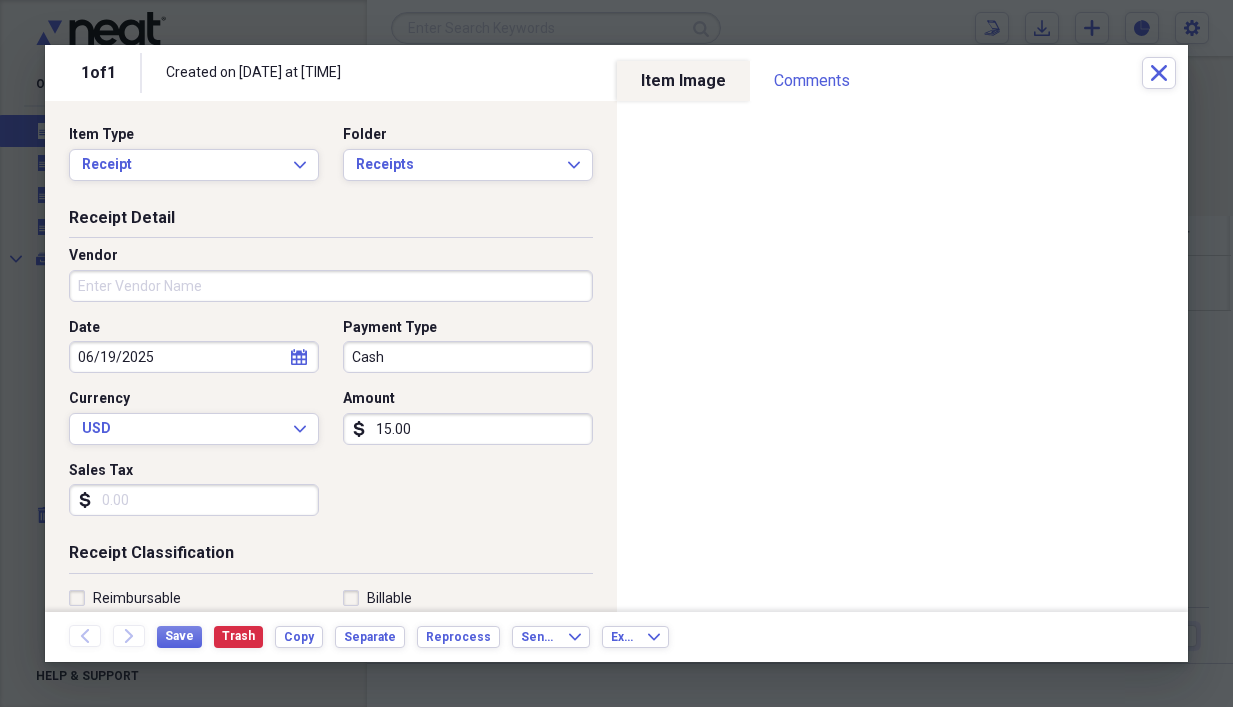click on "Vendor" at bounding box center [331, 286] 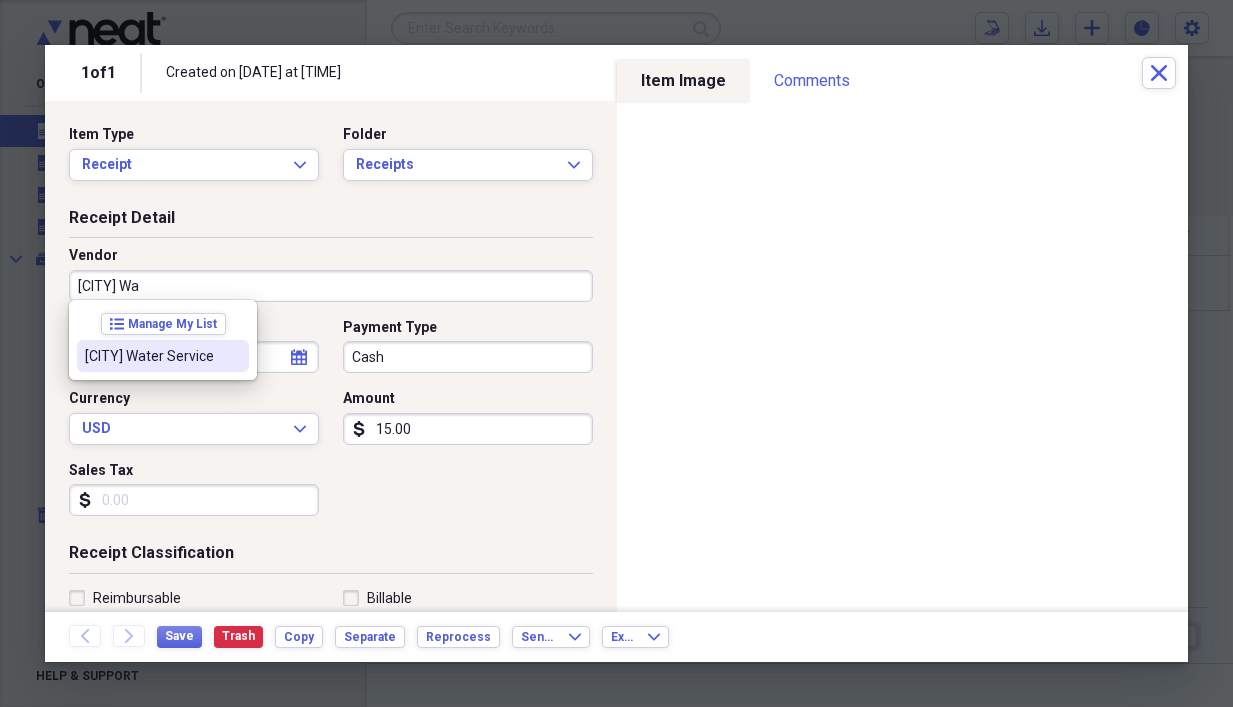 click on "[CITY] Water Service" at bounding box center [163, 356] 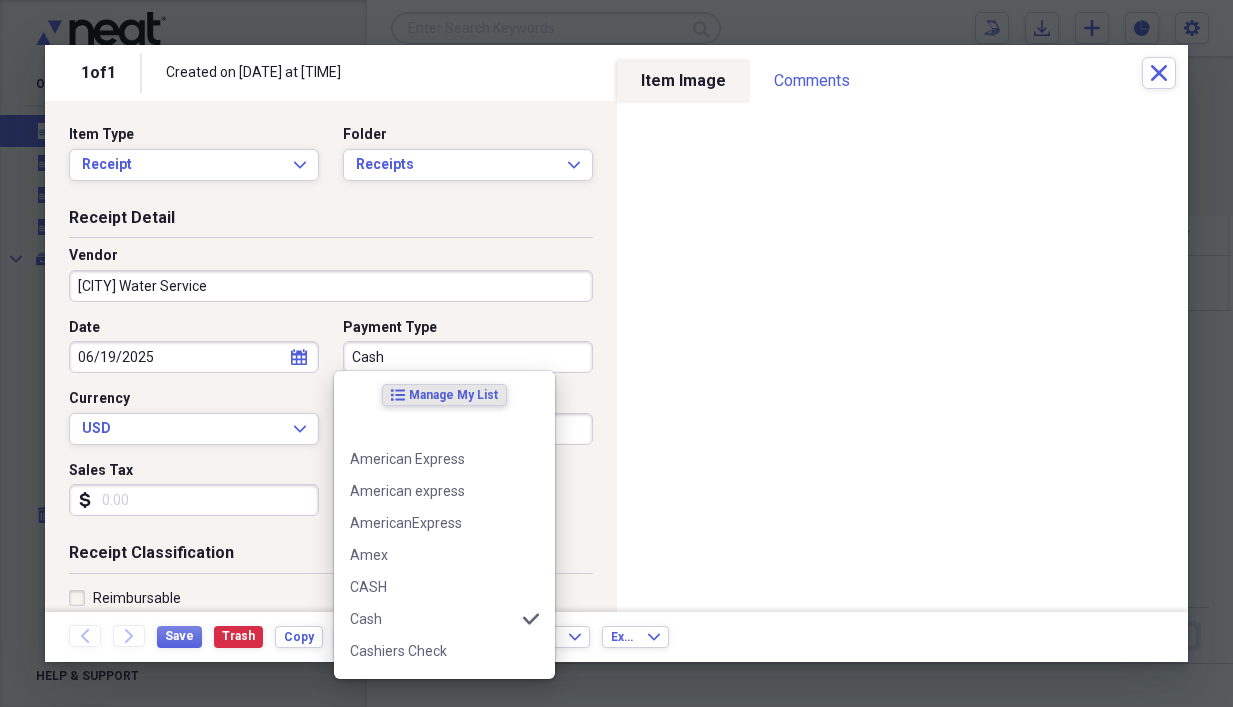 click on "Cash" at bounding box center (468, 357) 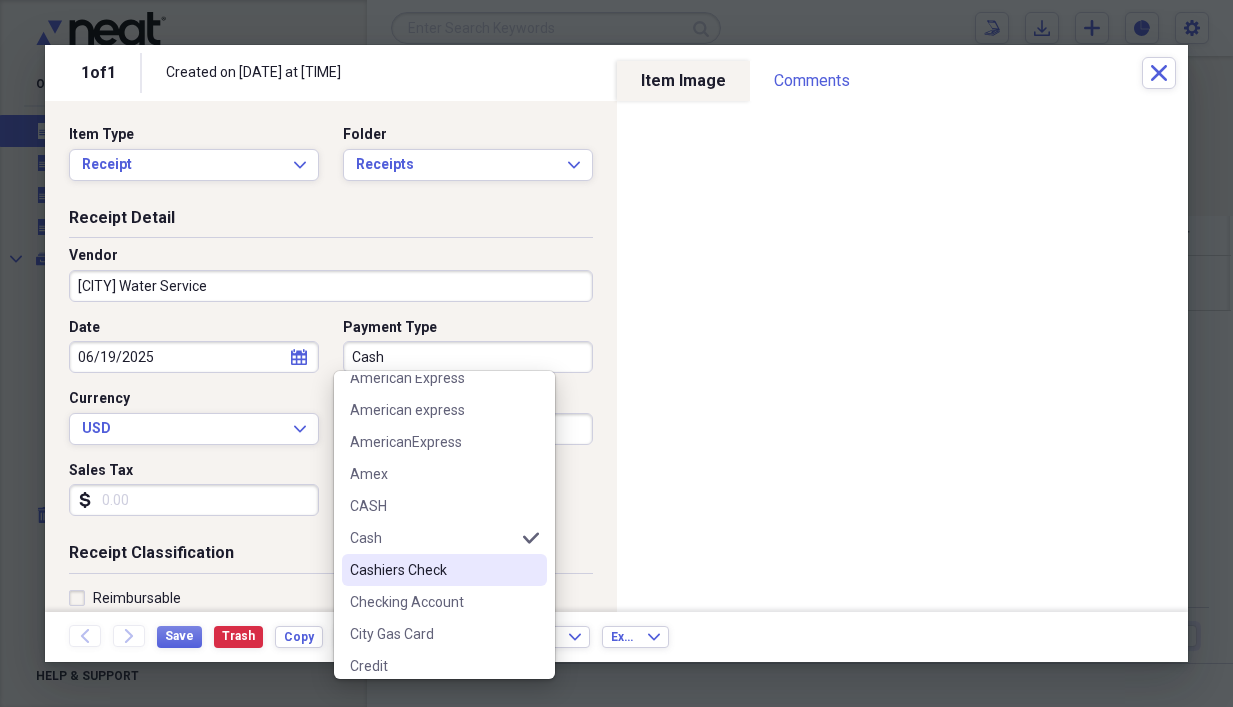 scroll, scrollTop: 200, scrollLeft: 0, axis: vertical 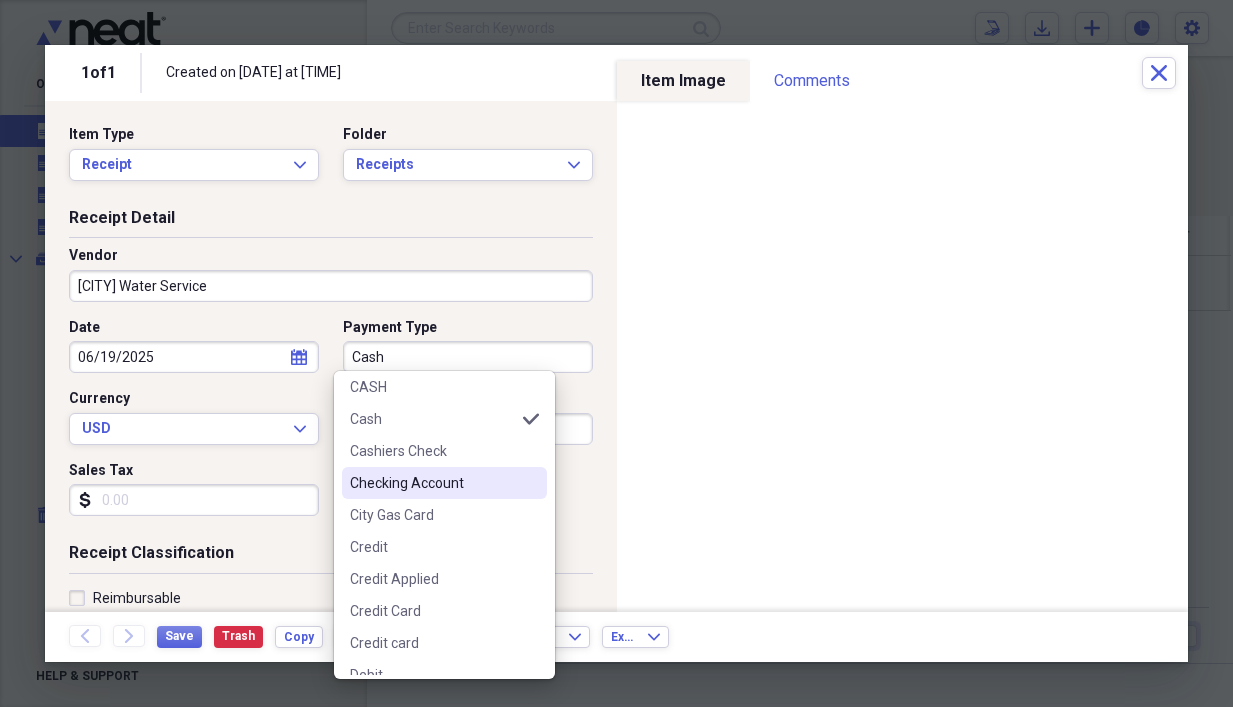 click on "Checking Account" at bounding box center (432, 483) 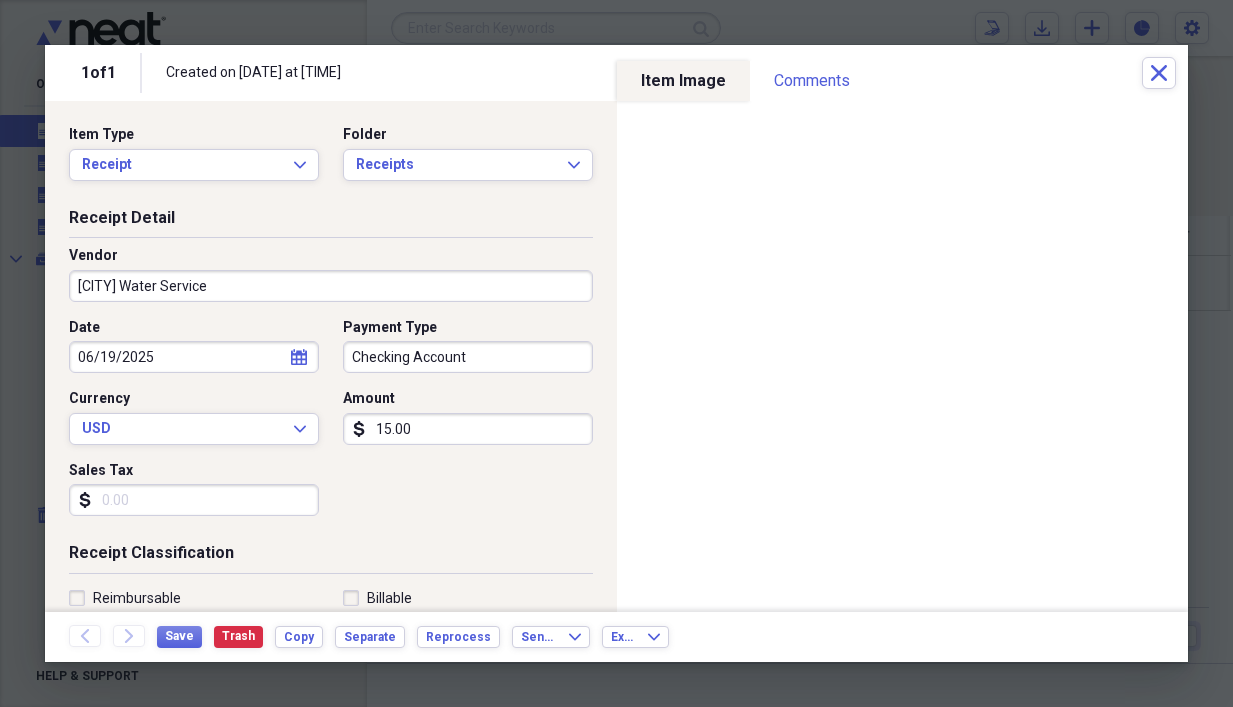 click on "15.00" at bounding box center (468, 429) 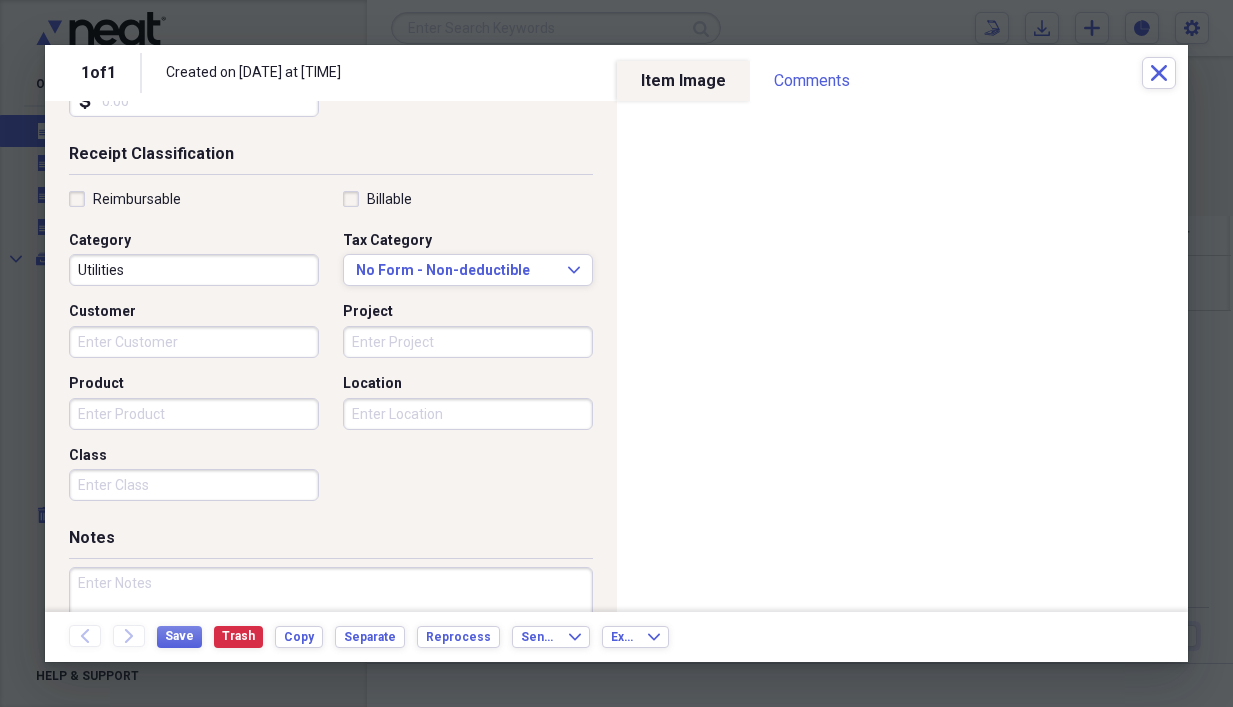 scroll, scrollTop: 400, scrollLeft: 0, axis: vertical 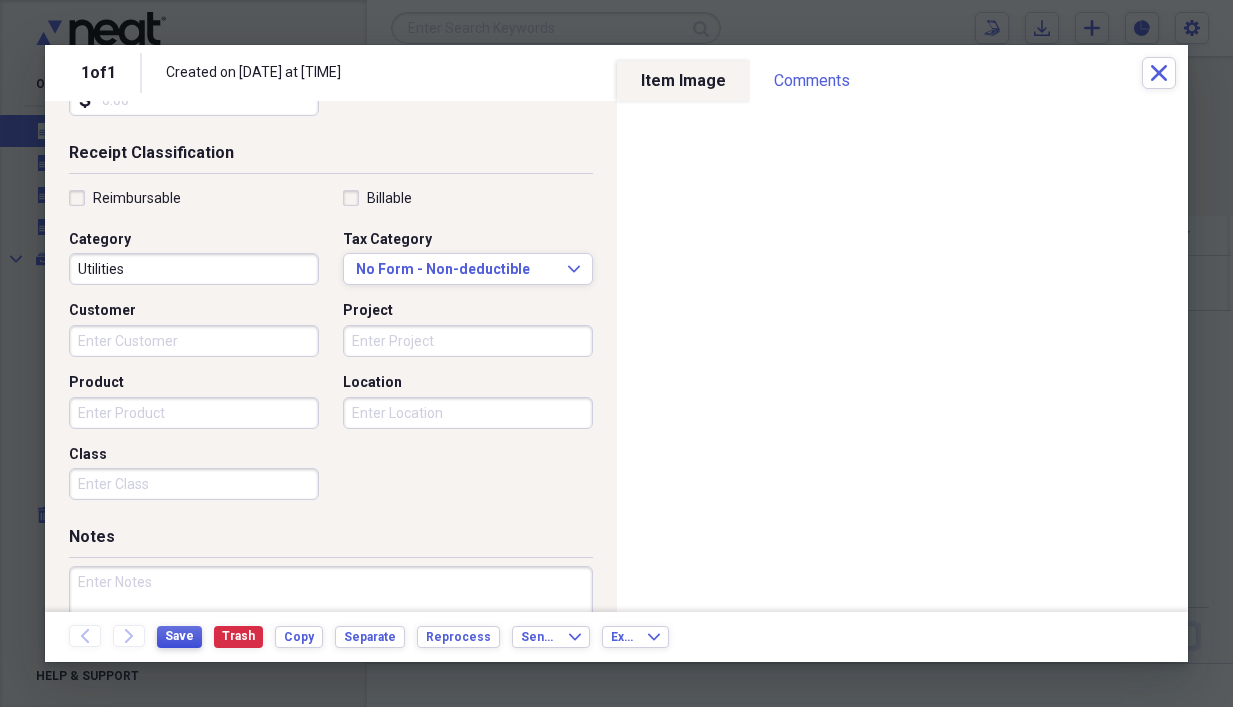 type on "14.27" 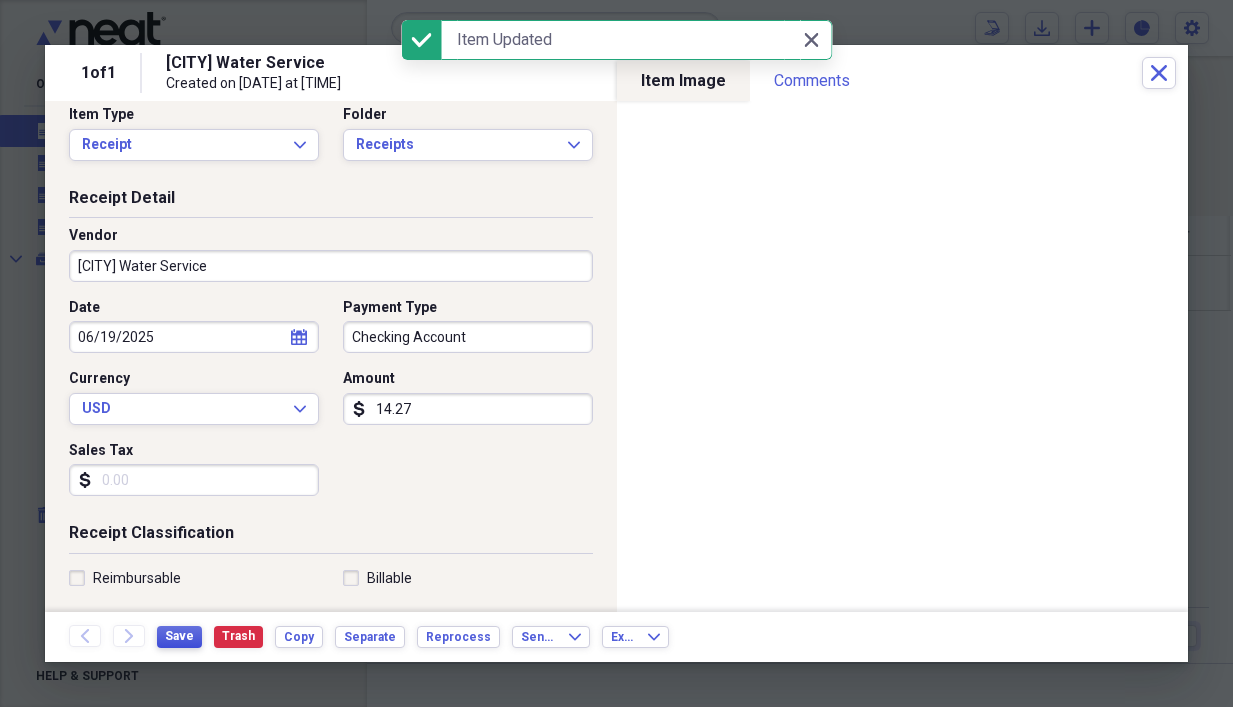scroll, scrollTop: 0, scrollLeft: 0, axis: both 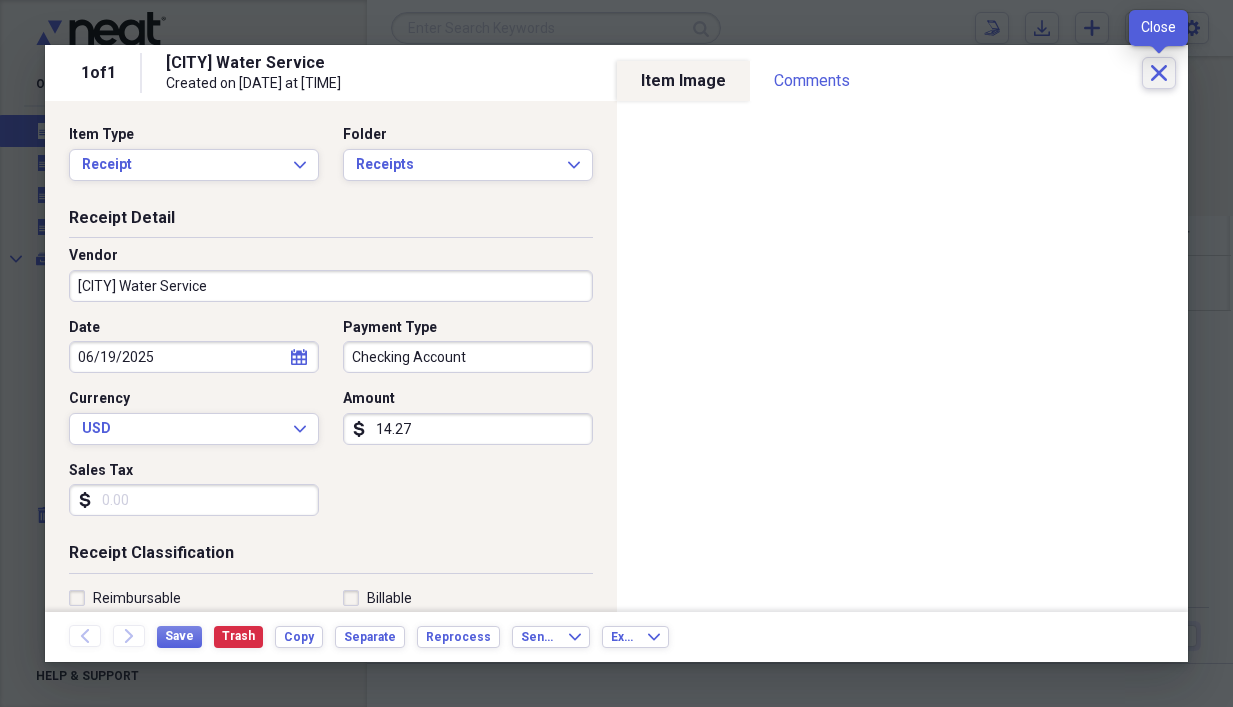 click on "Close" at bounding box center (1159, 73) 